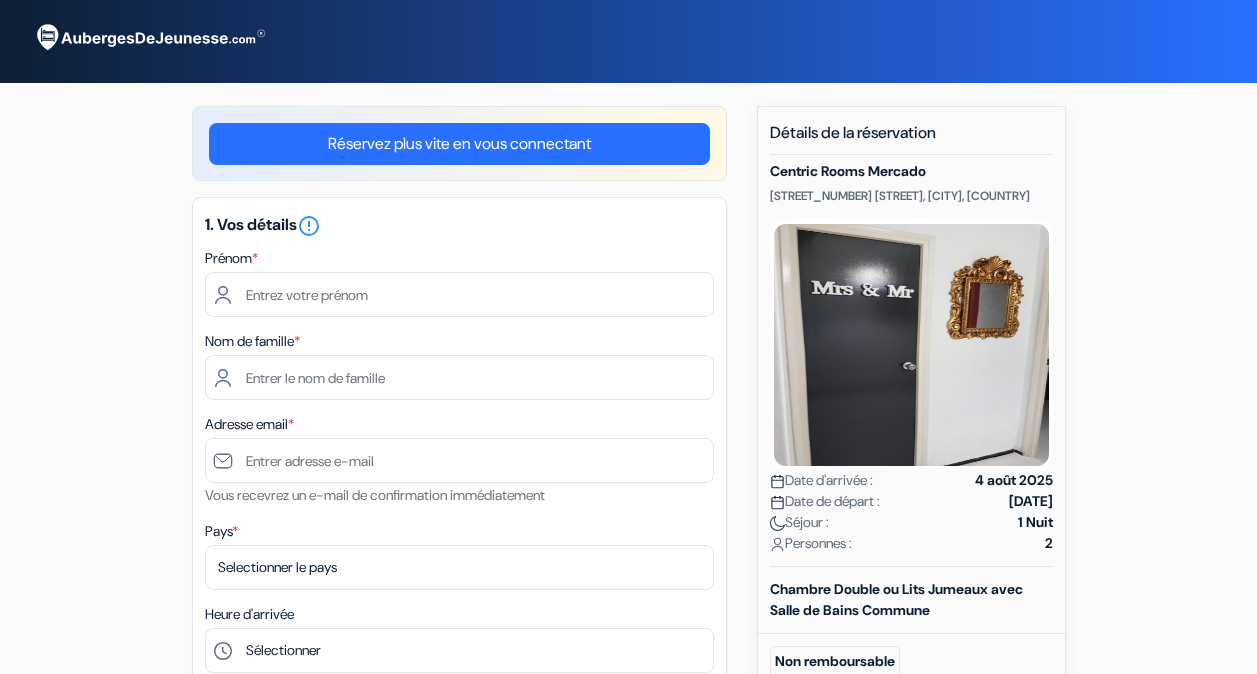 scroll, scrollTop: 0, scrollLeft: 0, axis: both 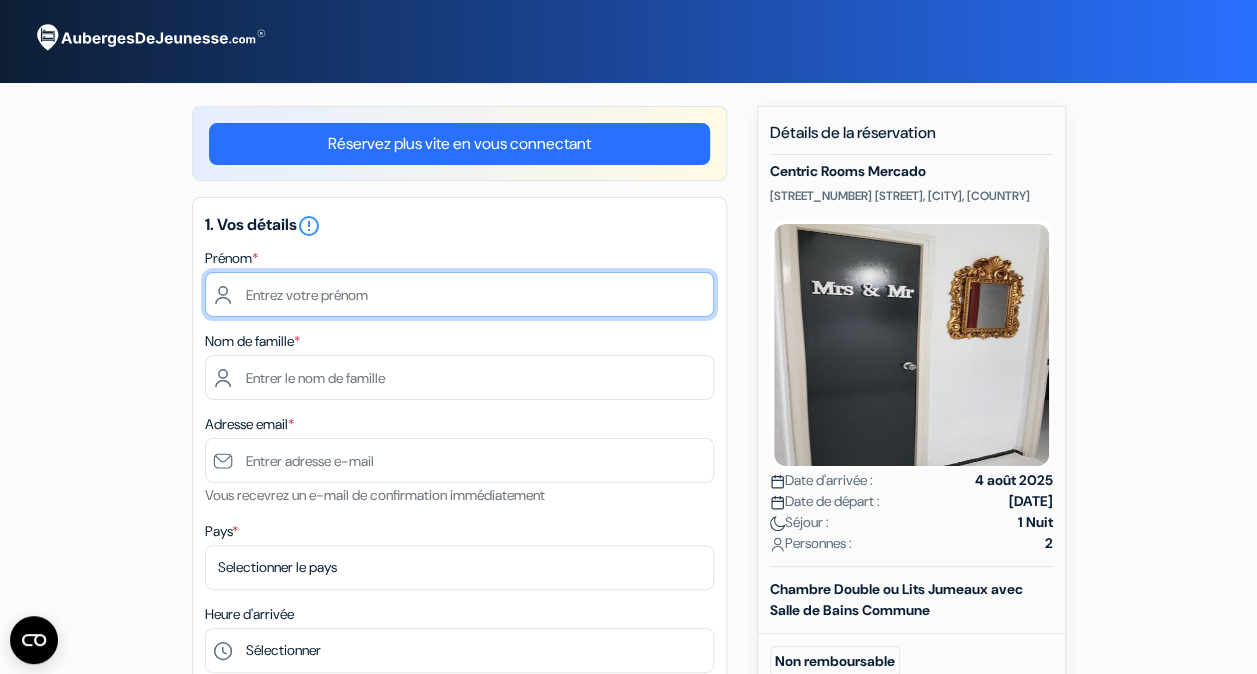 click at bounding box center [459, 294] 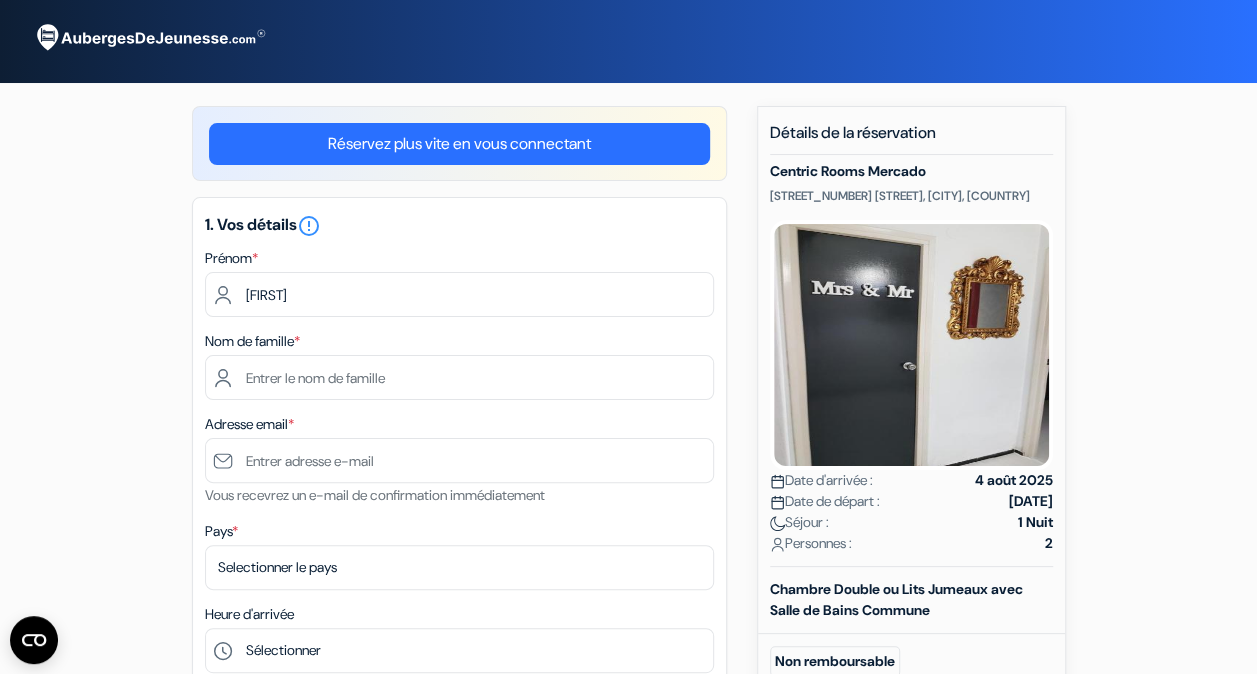 type on "[LAST]" 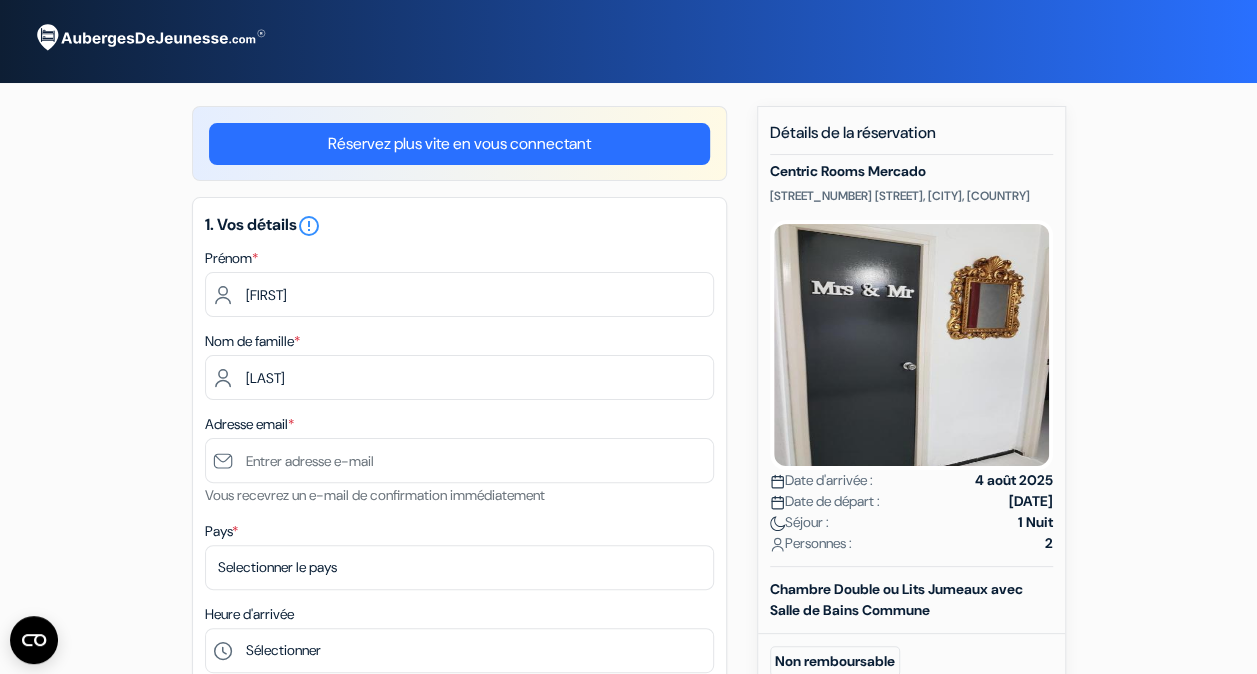 type on "clementlechevallier14@example.com" 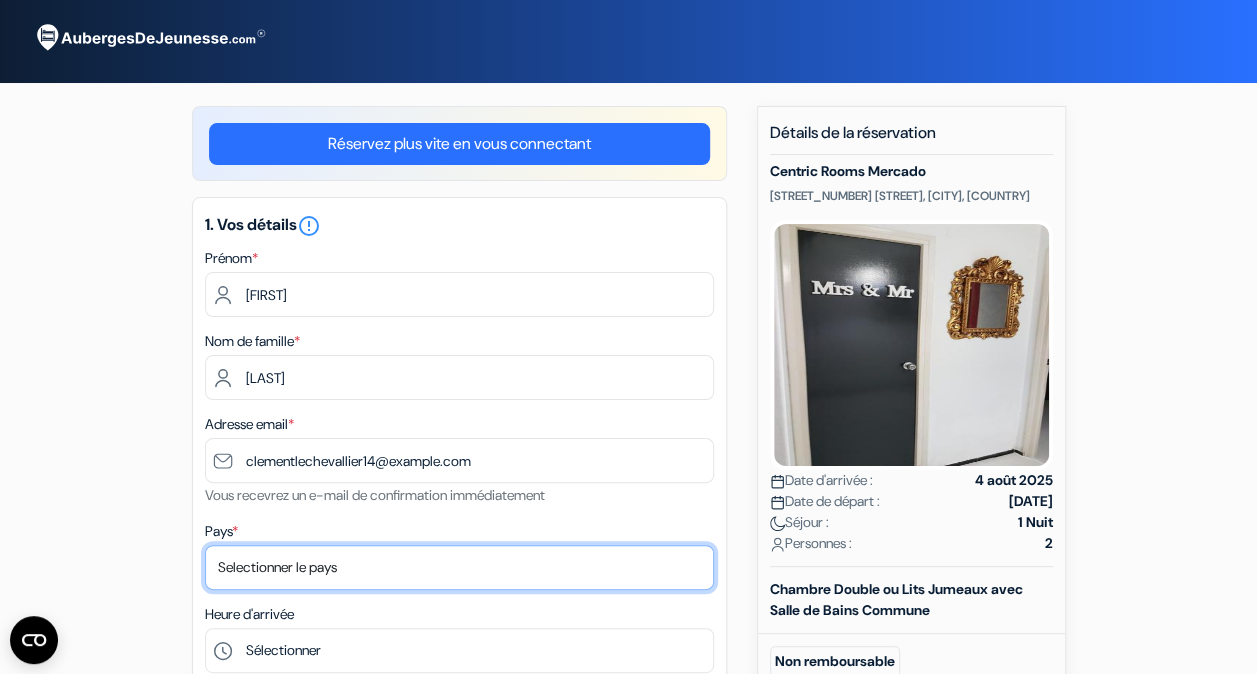 select on "fr" 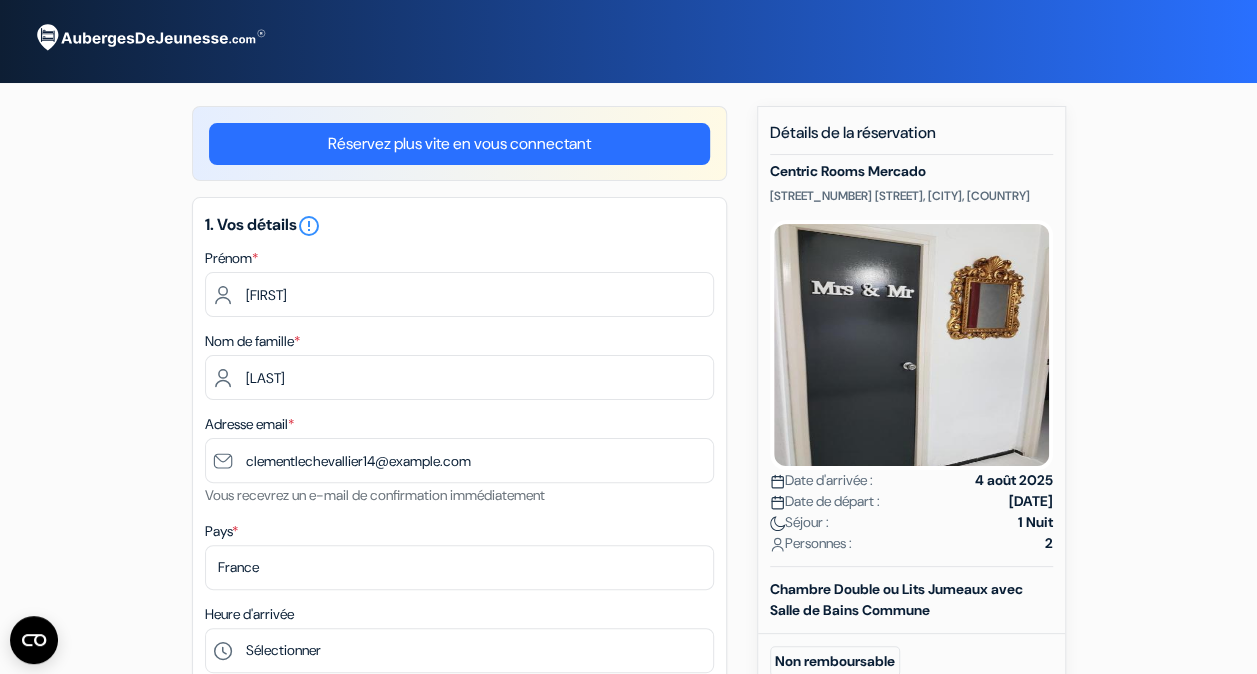 type on "[PHONE]" 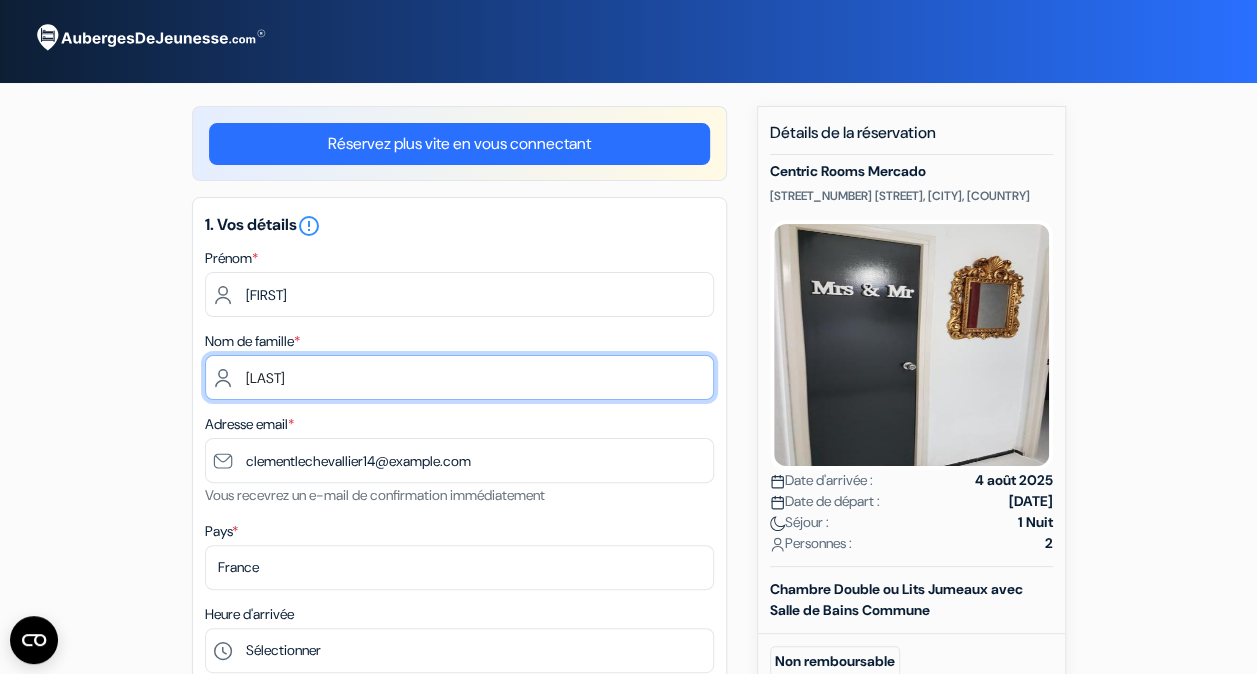 click on "[LAST]" at bounding box center (459, 377) 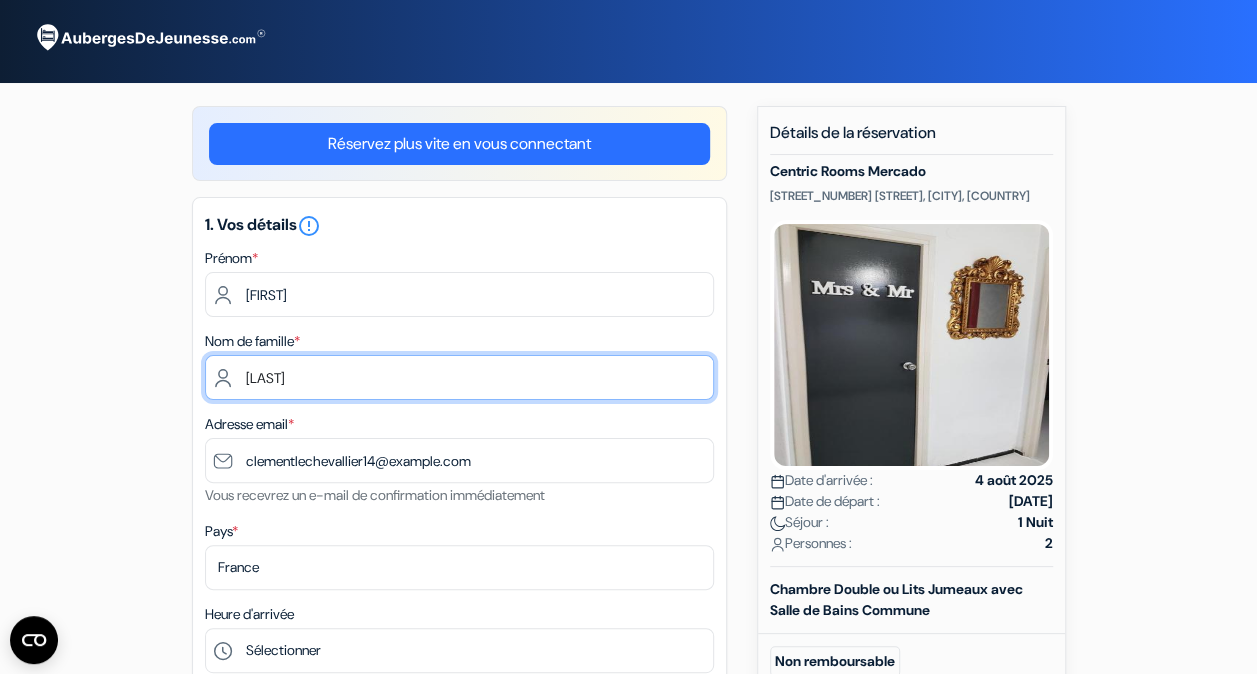 type on "[LAST]" 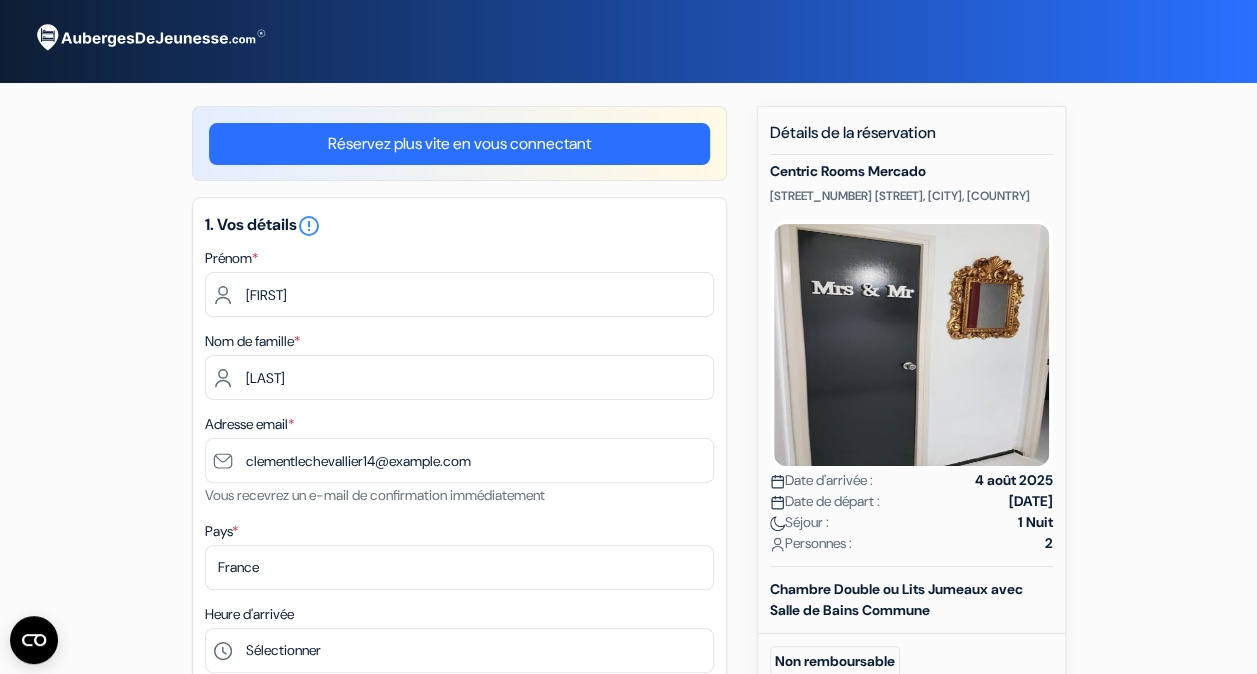 click on "Nom de famille  *
[LAST]" at bounding box center [459, 364] 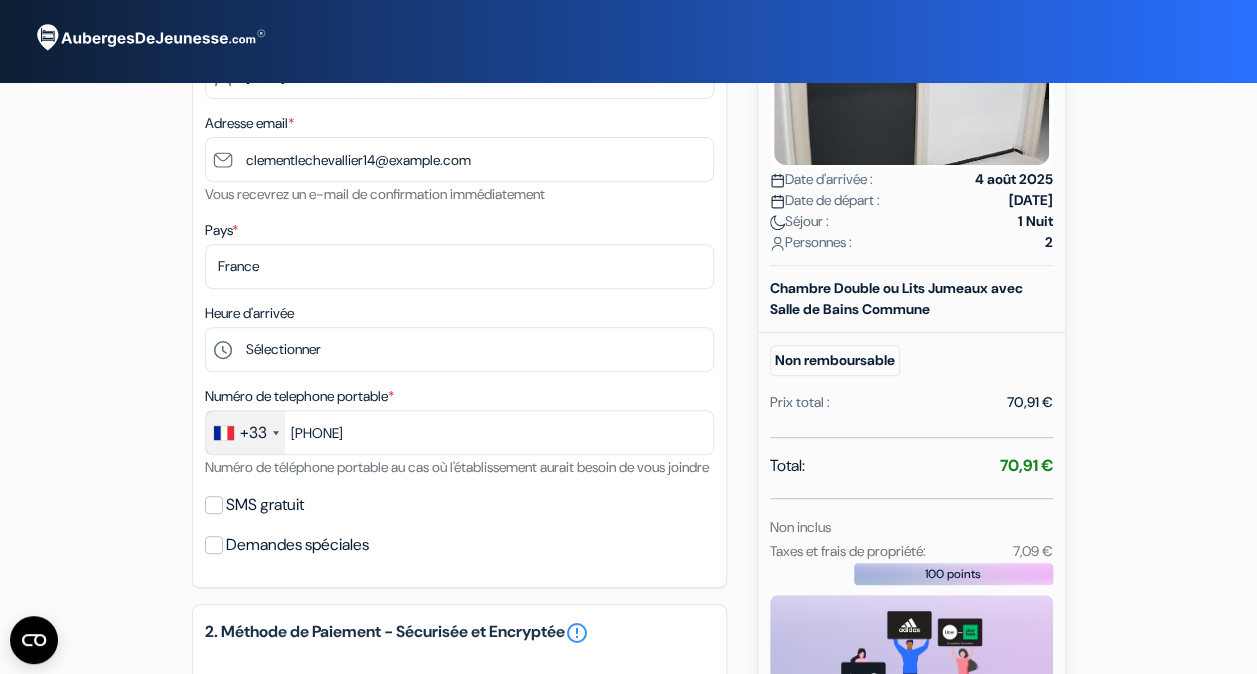 scroll, scrollTop: 302, scrollLeft: 0, axis: vertical 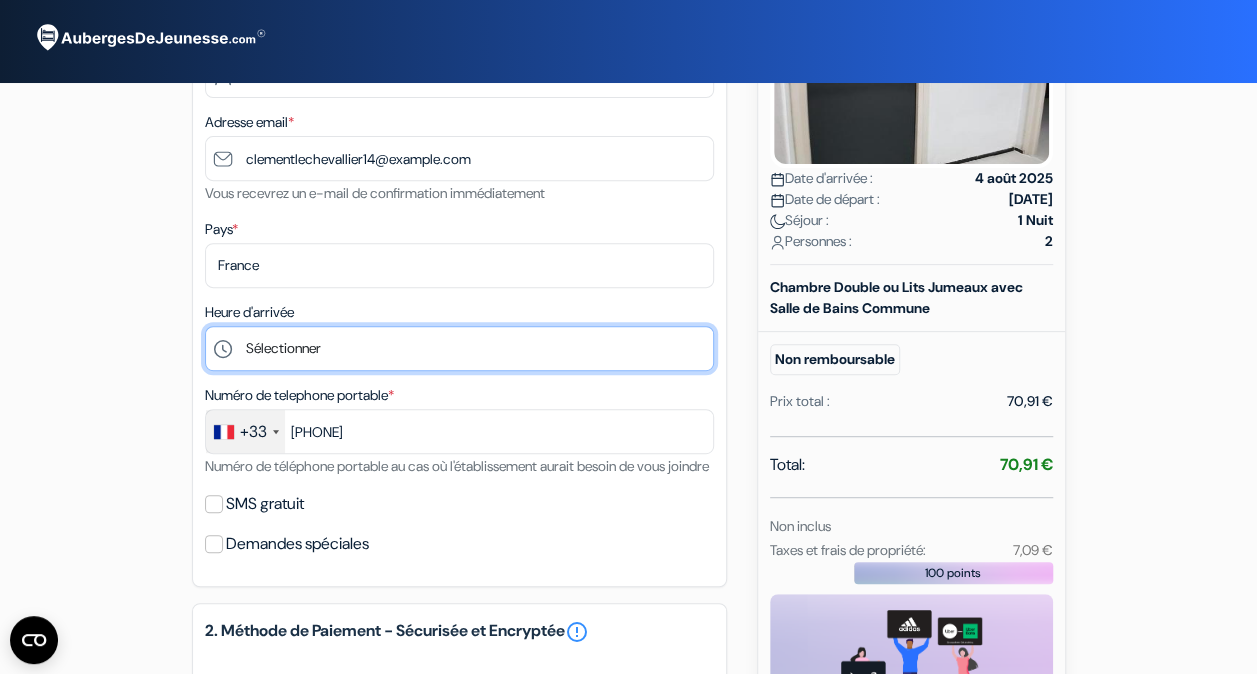 click on "Sélectionner
14:00
15:00
16:00
17:00
18:00
19:00
20:00
21:00
22:00" at bounding box center [459, 348] 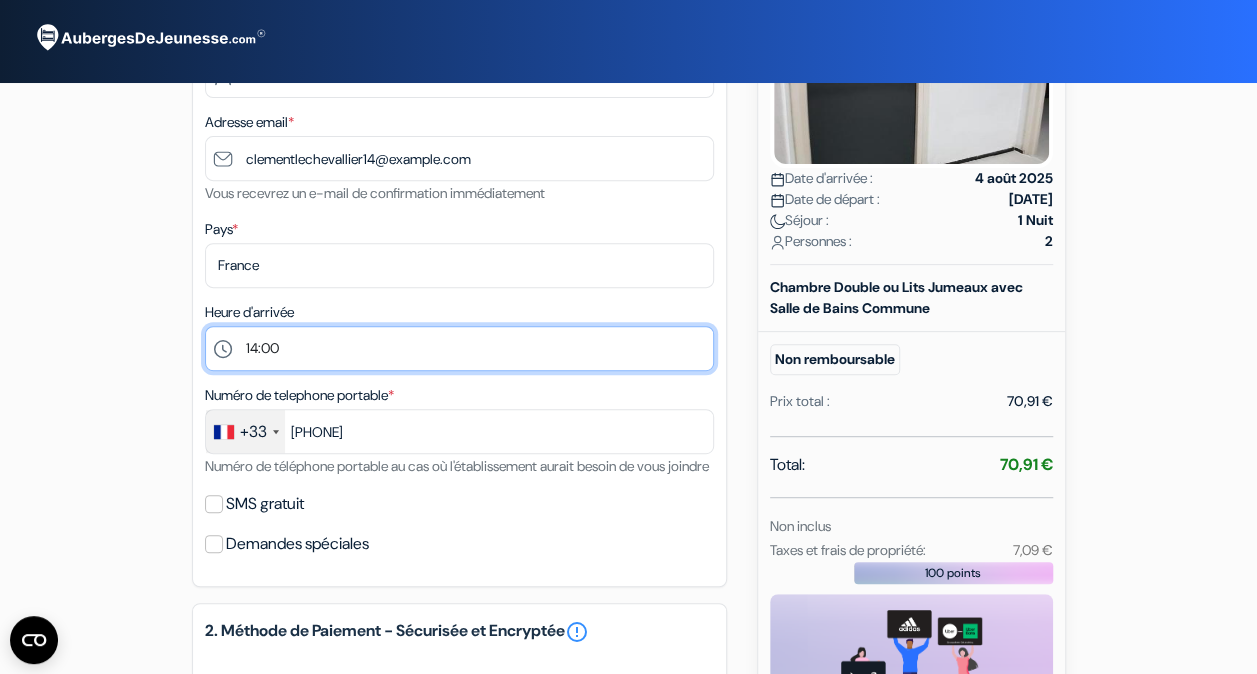 click on "Sélectionner
14:00
15:00
16:00
17:00
18:00
19:00
20:00
21:00
22:00" at bounding box center [459, 348] 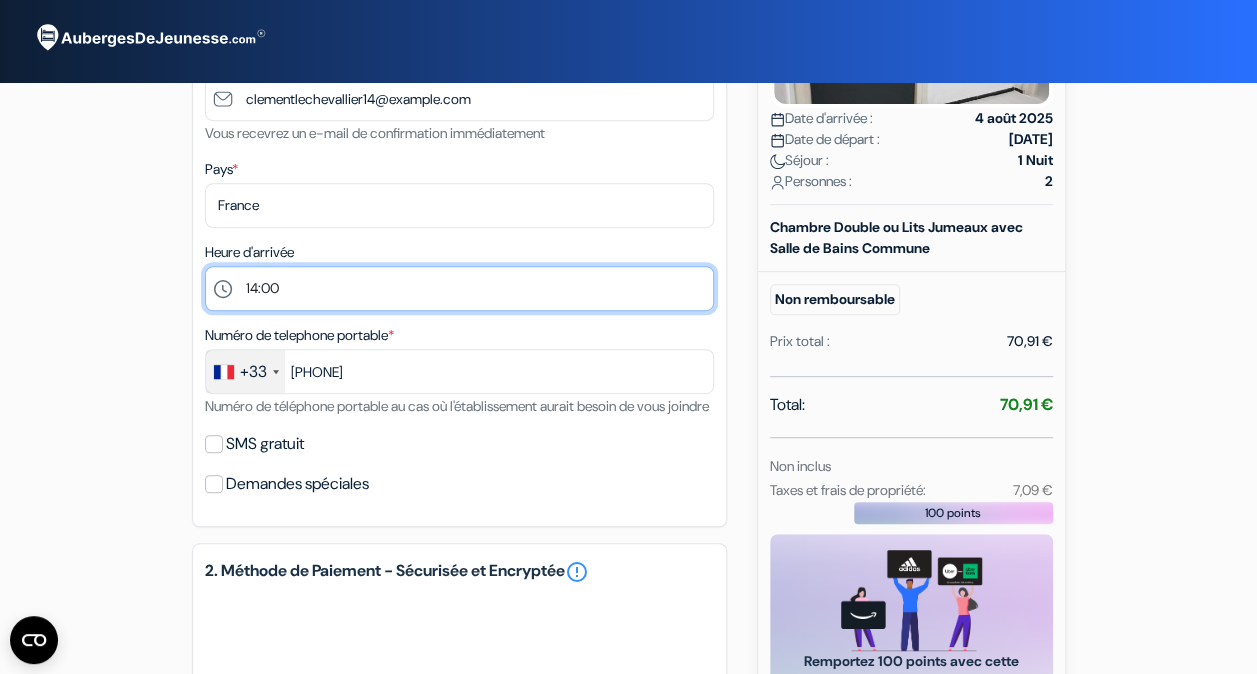 scroll, scrollTop: 387, scrollLeft: 0, axis: vertical 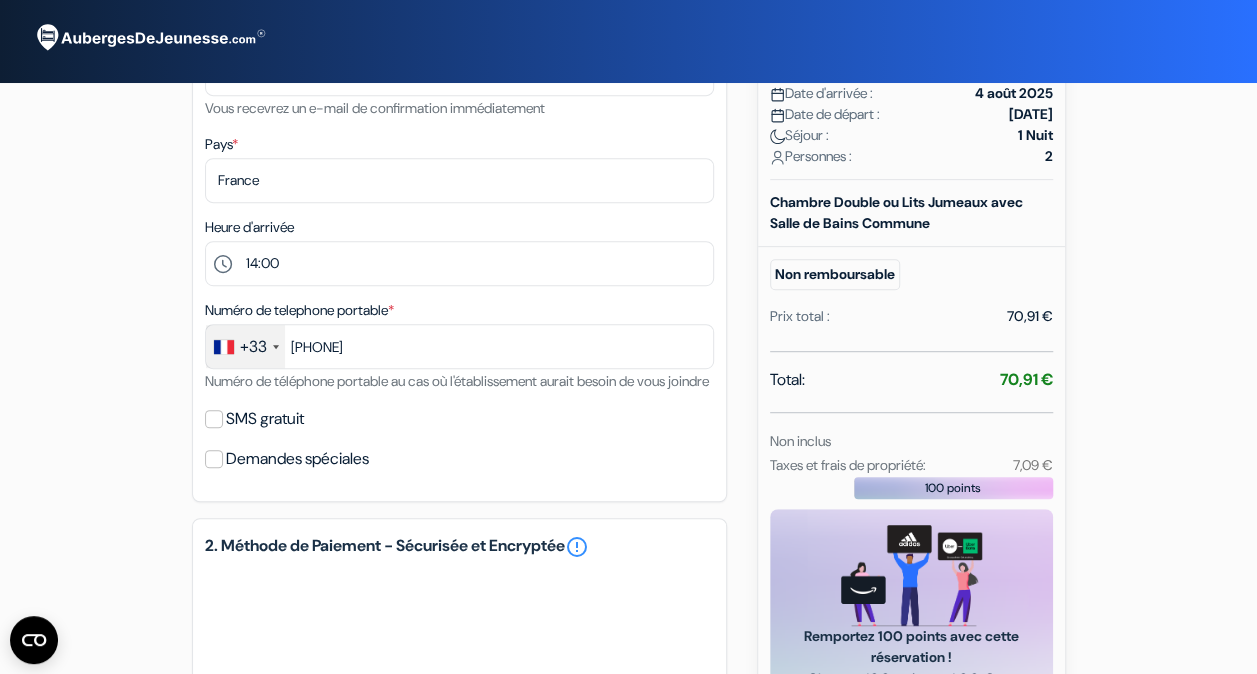 click on "SMS gratuit" at bounding box center [265, 419] 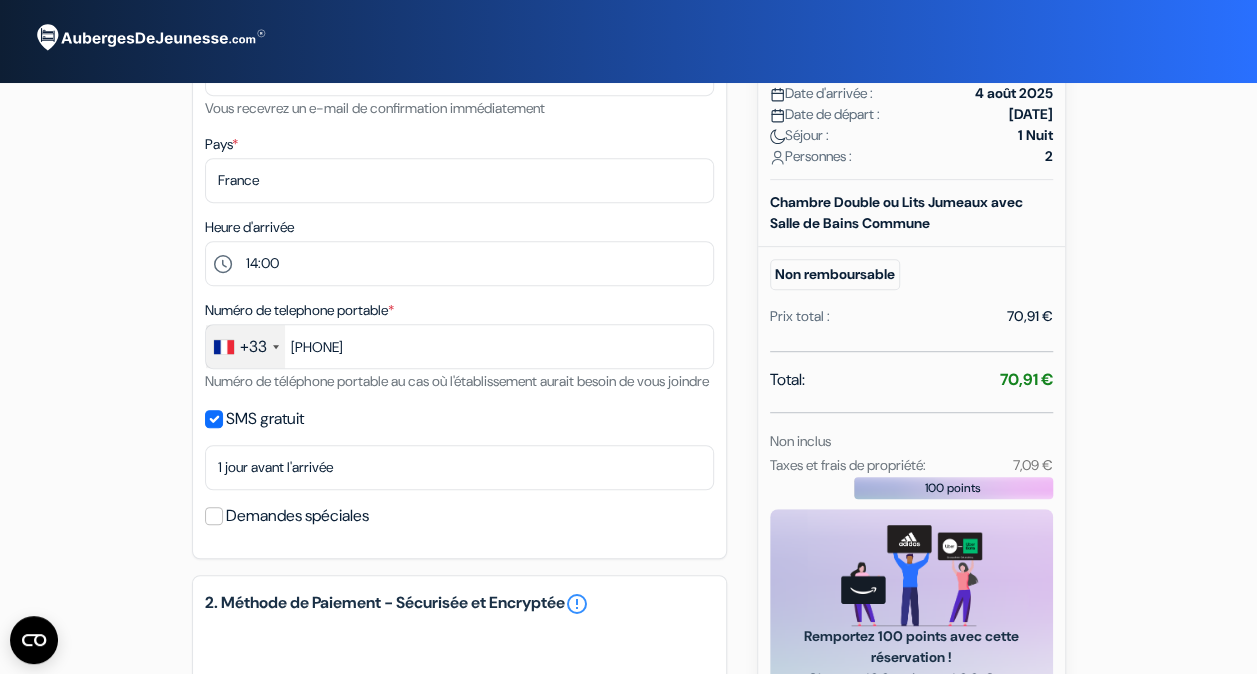 click on "SMS gratuit" at bounding box center [265, 419] 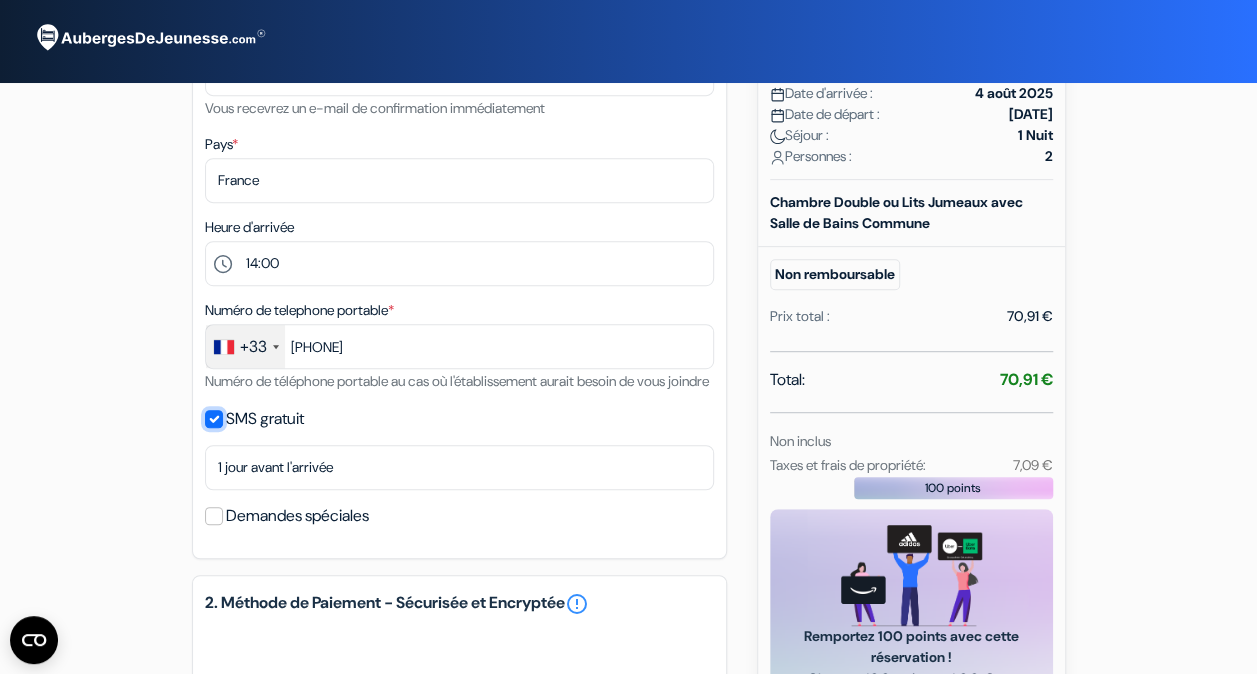 click on "SMS gratuit" at bounding box center [214, 419] 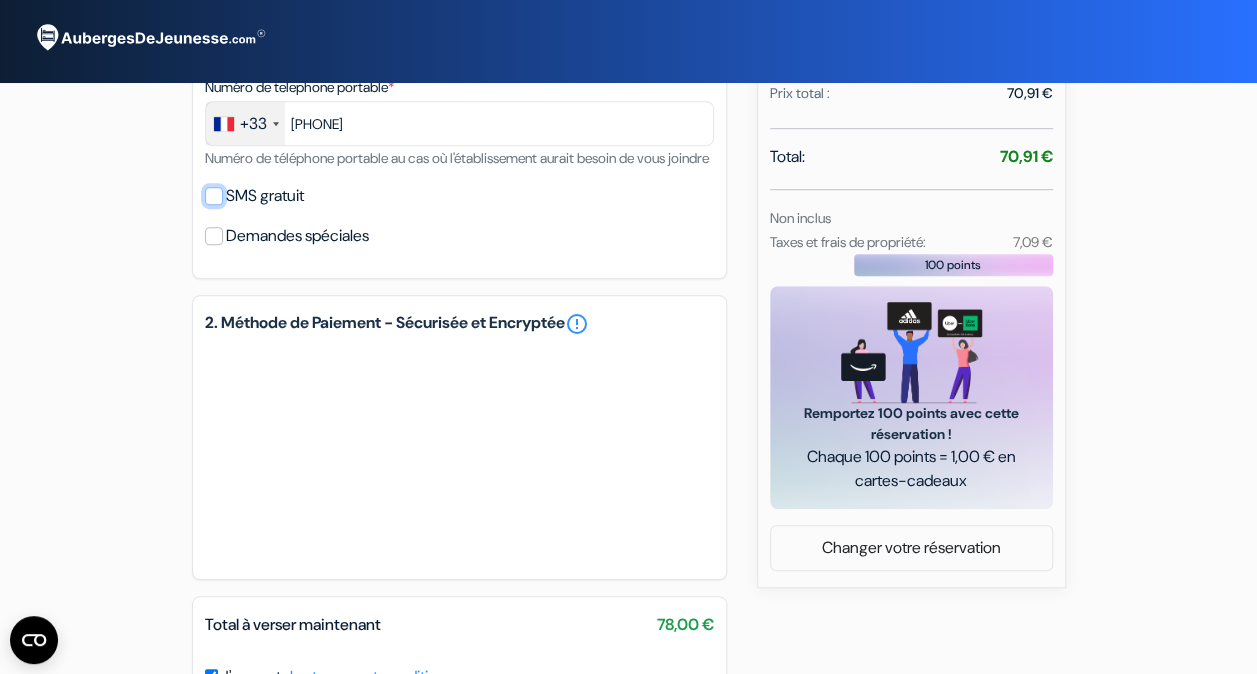scroll, scrollTop: 664, scrollLeft: 0, axis: vertical 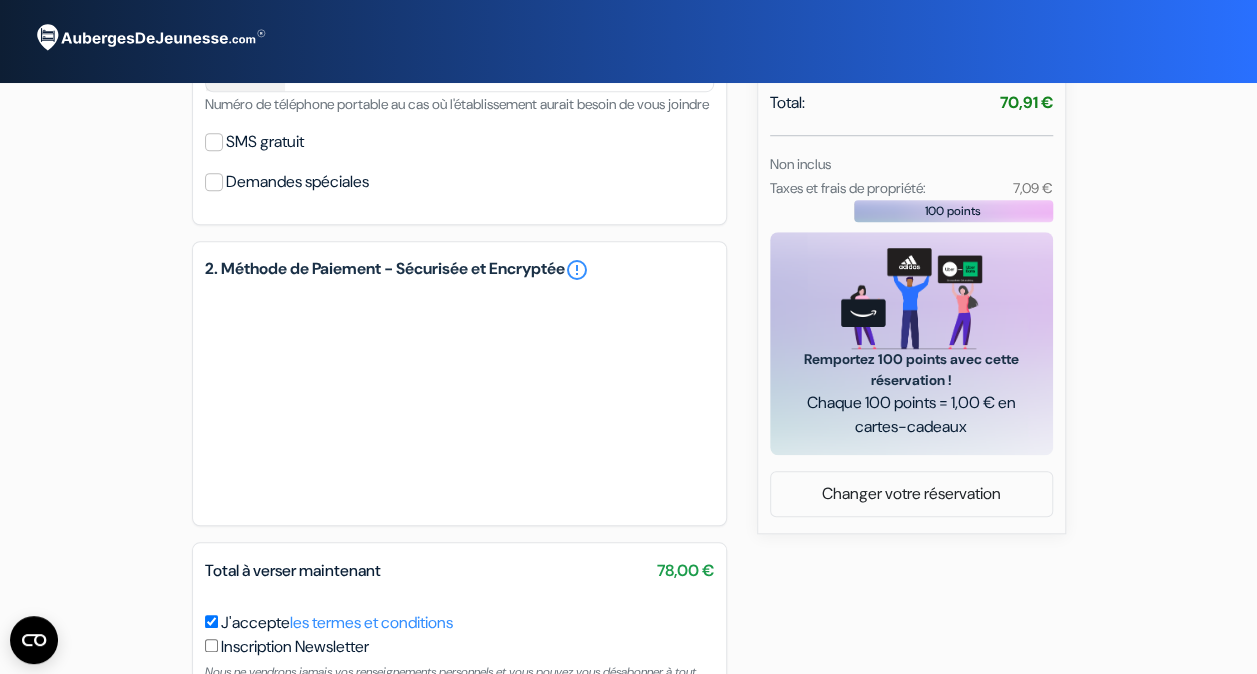 click on "add_box
Centric Rooms Mercado
Carrer Pintor Velazquez, 11,
Alicante,
Espagne
Détails de l'établissement
X
no_plan" at bounding box center (629, 118) 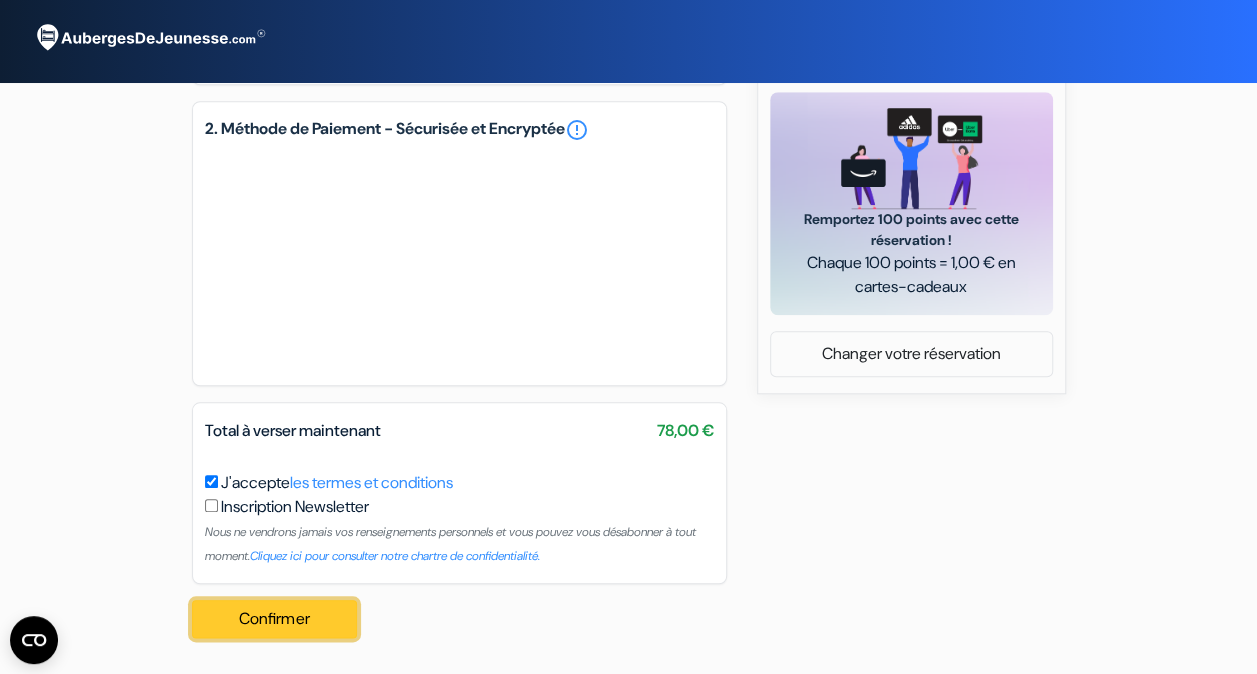 click on "Confirmer
Loading..." at bounding box center (275, 619) 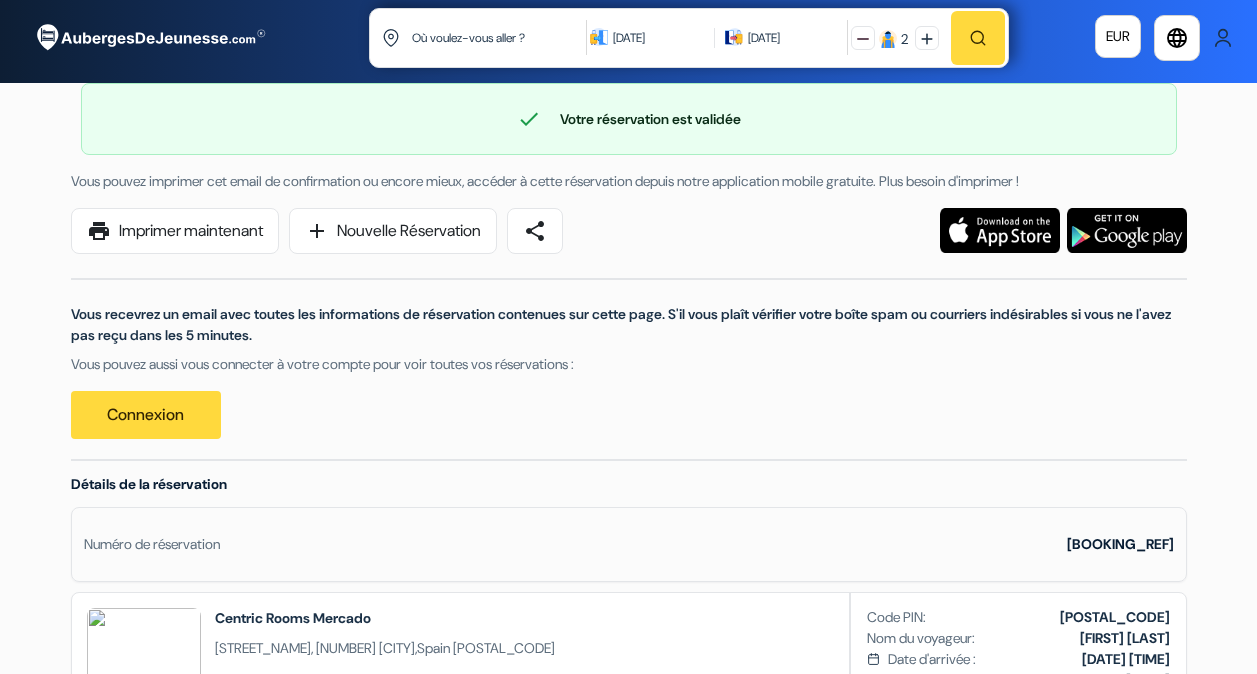 scroll, scrollTop: 0, scrollLeft: 0, axis: both 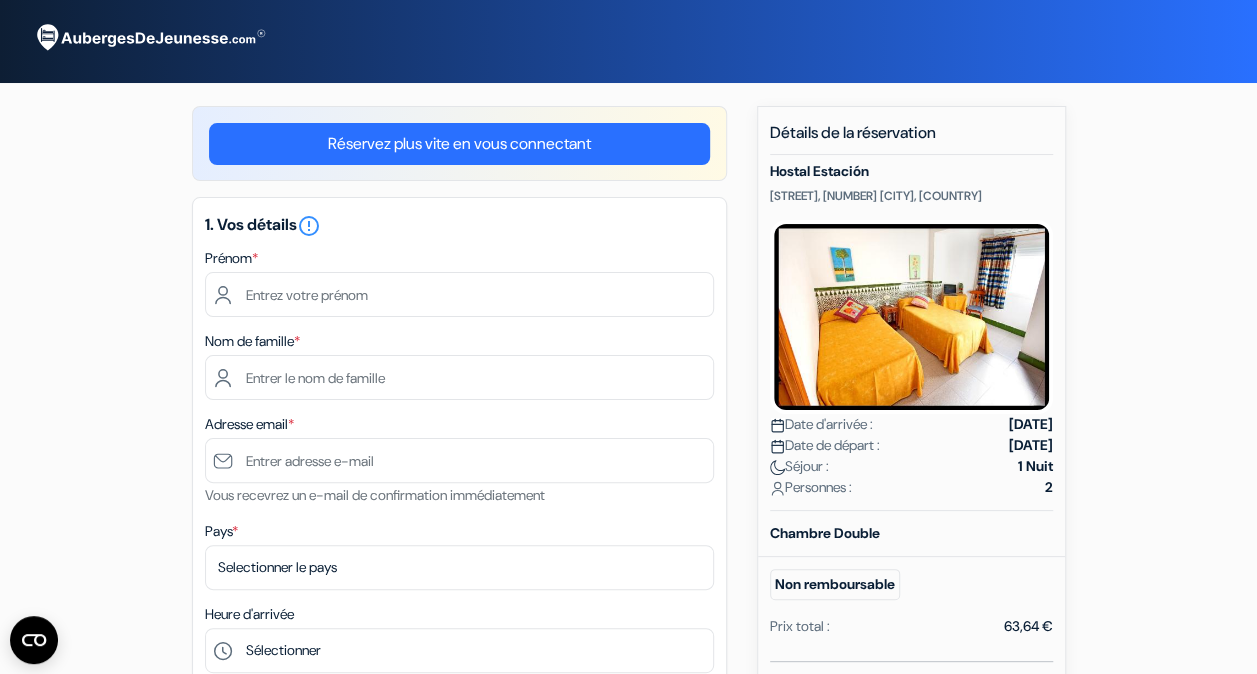 click at bounding box center (459, 294) 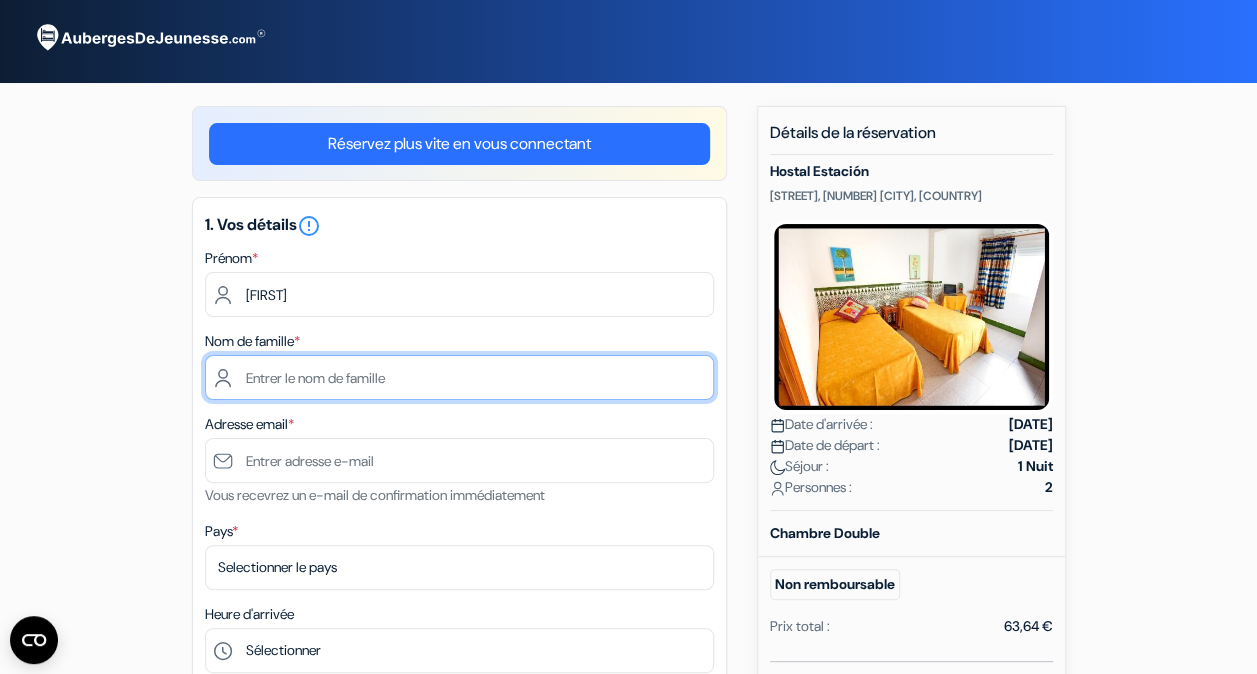 type on "Lechevallier" 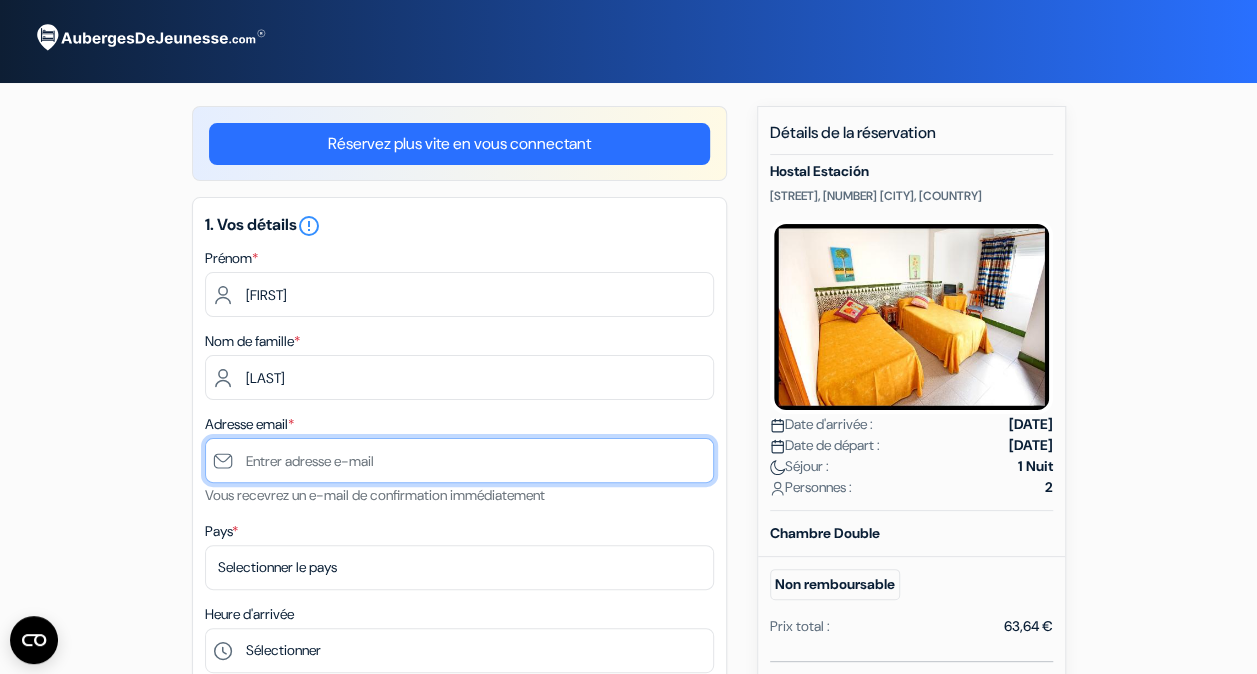 type on "[EMAIL]" 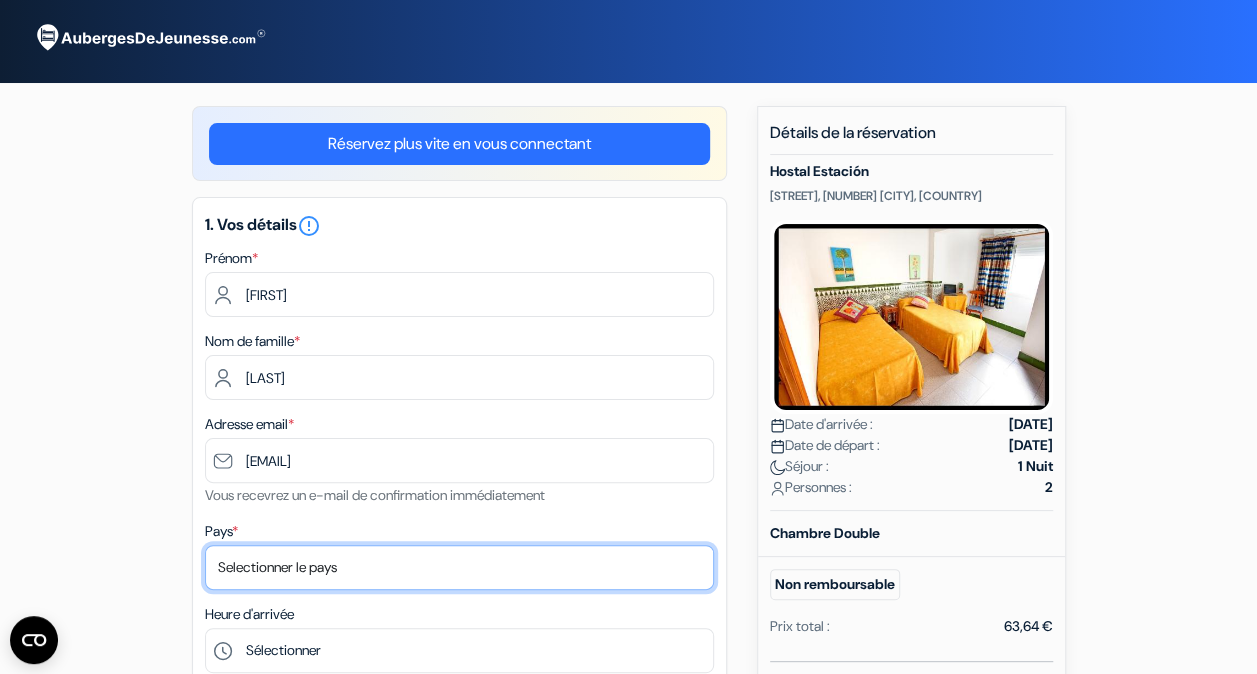 select on "fr" 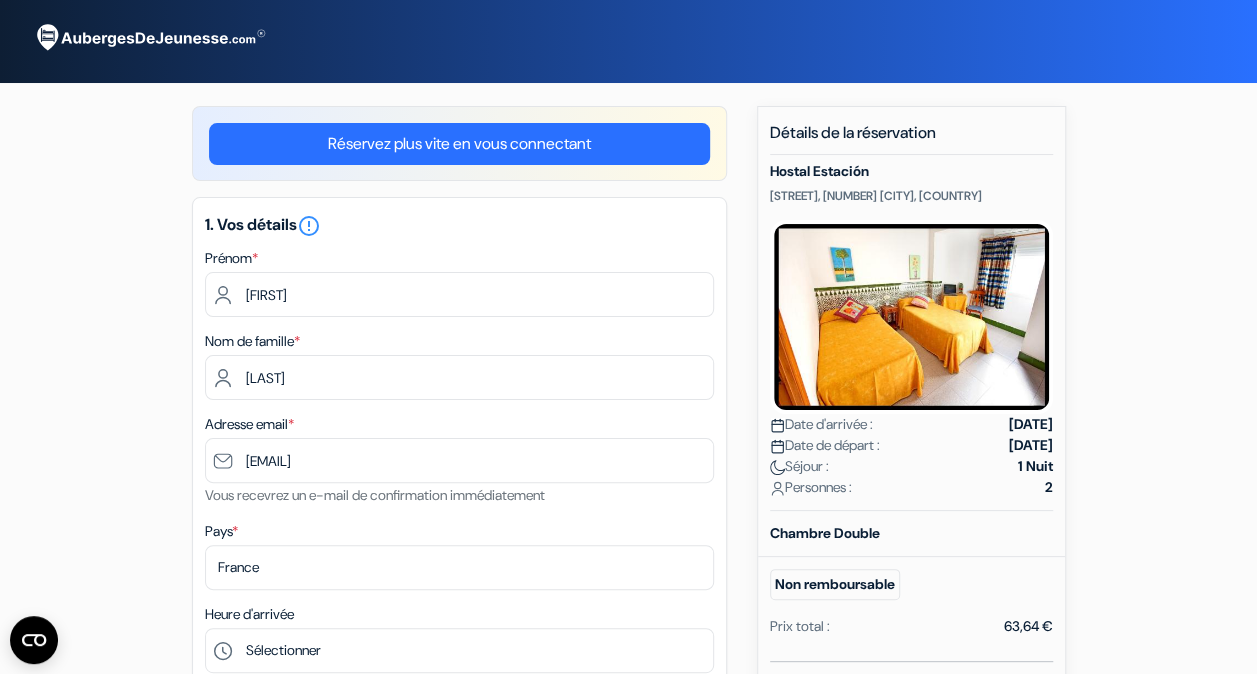 type on "[PHONE]" 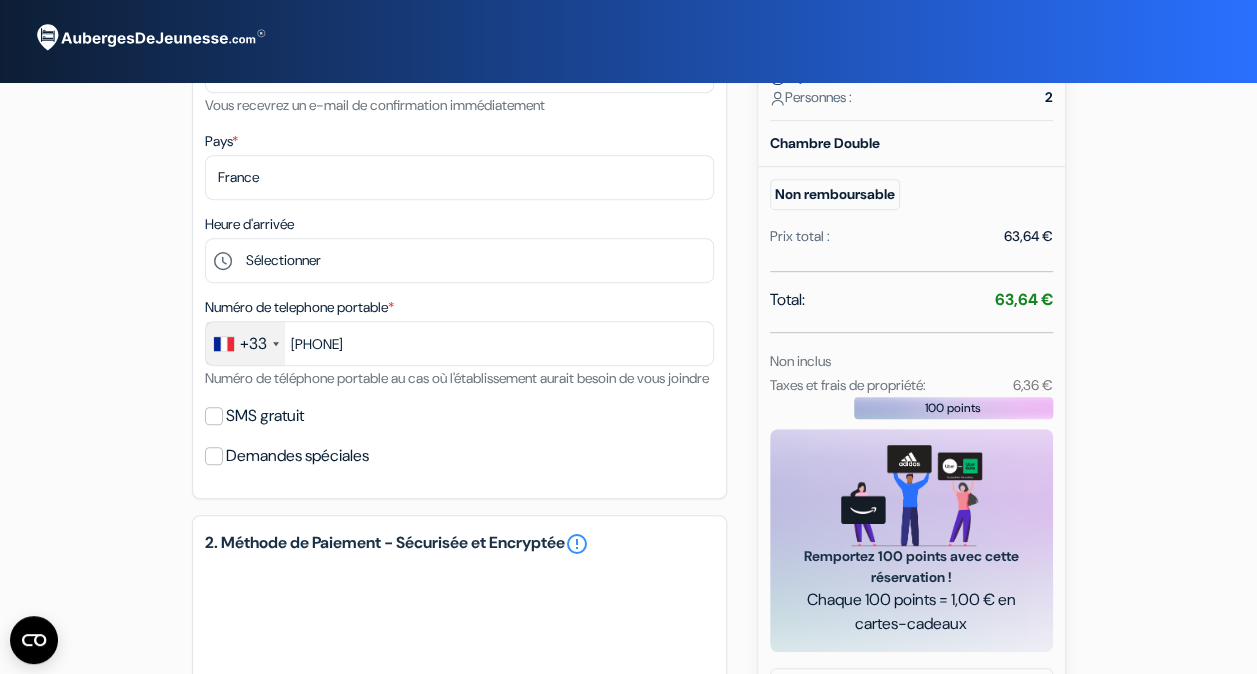 scroll, scrollTop: 393, scrollLeft: 0, axis: vertical 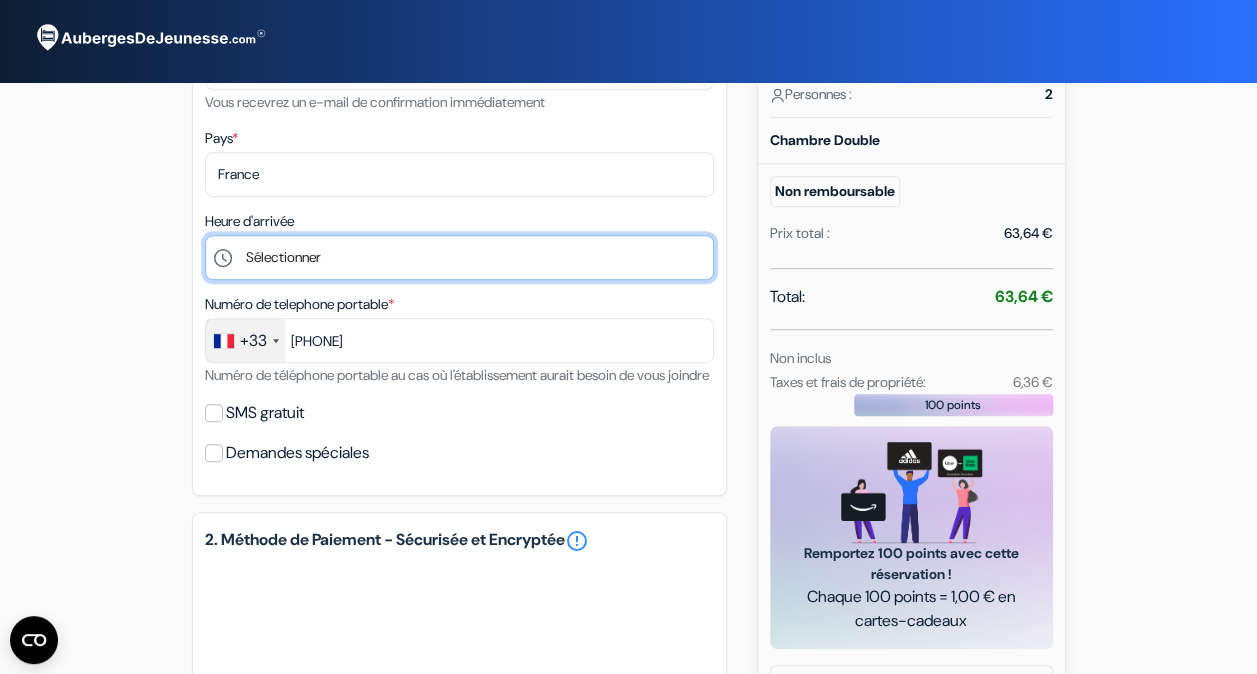 click on "Sélectionner
13:00
14:00
15:00
16:00
17:00
18:00
19:00
20:00
21:00
22:00
23:00" at bounding box center [459, 257] 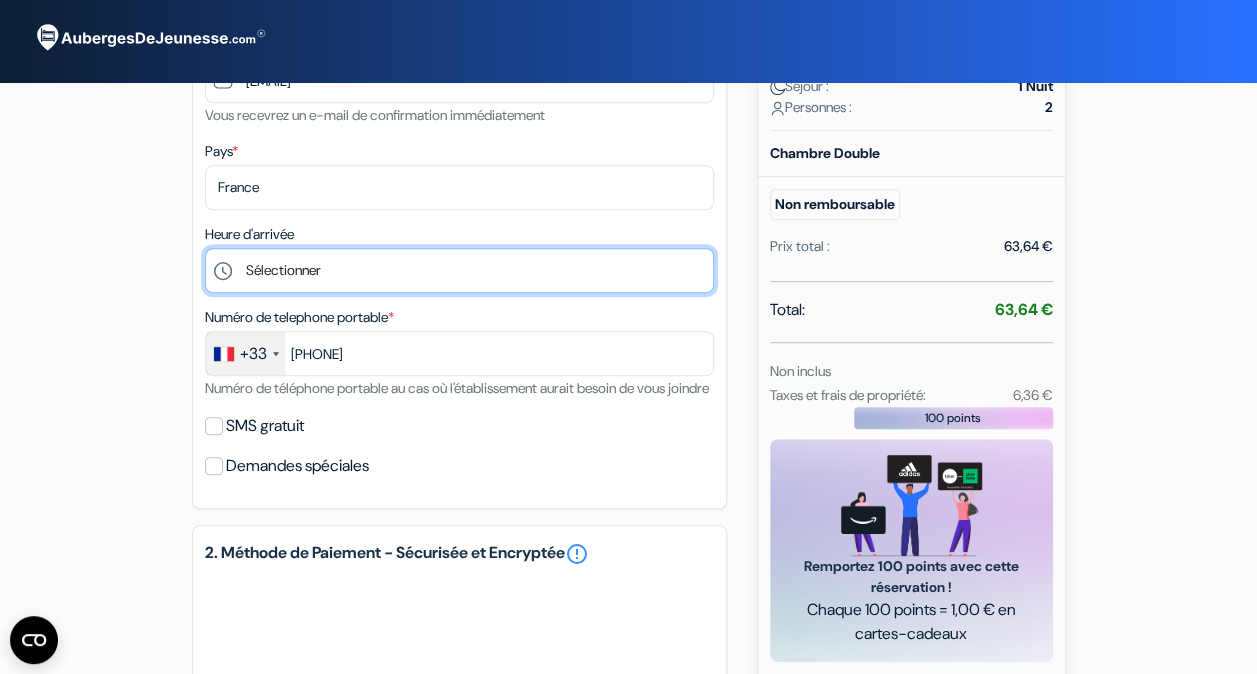 scroll, scrollTop: 379, scrollLeft: 0, axis: vertical 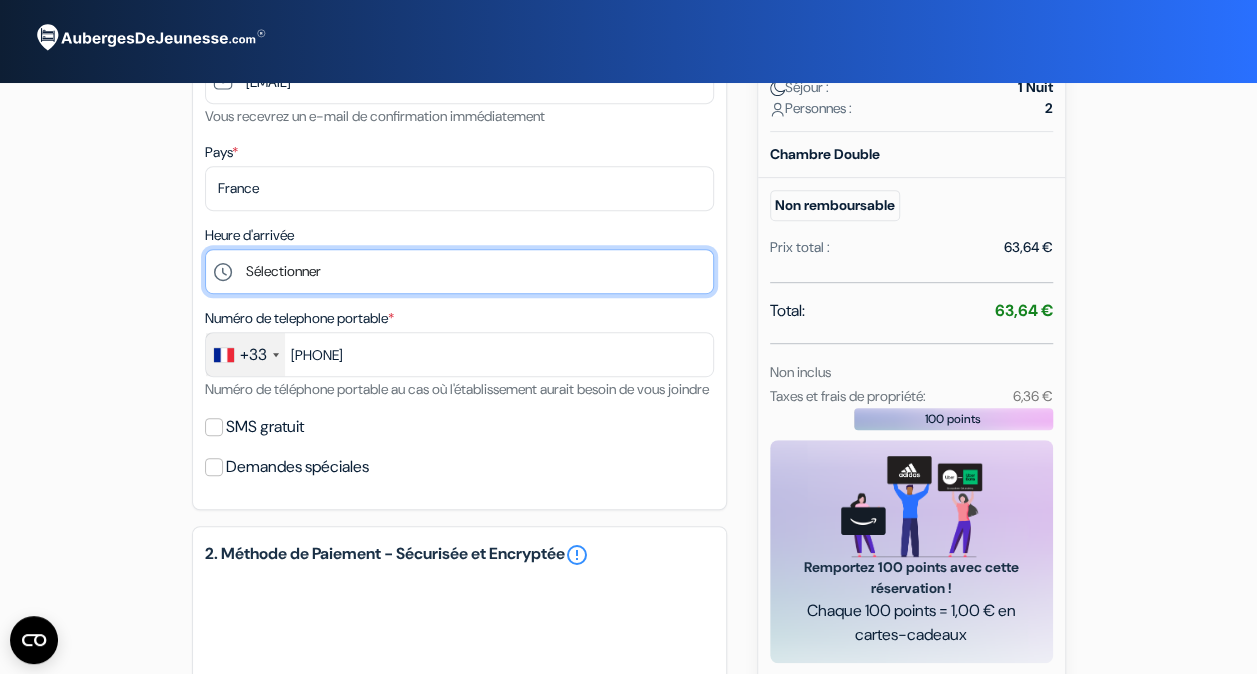 click on "Sélectionner
13:00
14:00
15:00
16:00
17:00
18:00
19:00
20:00
21:00
22:00
23:00" at bounding box center (459, 271) 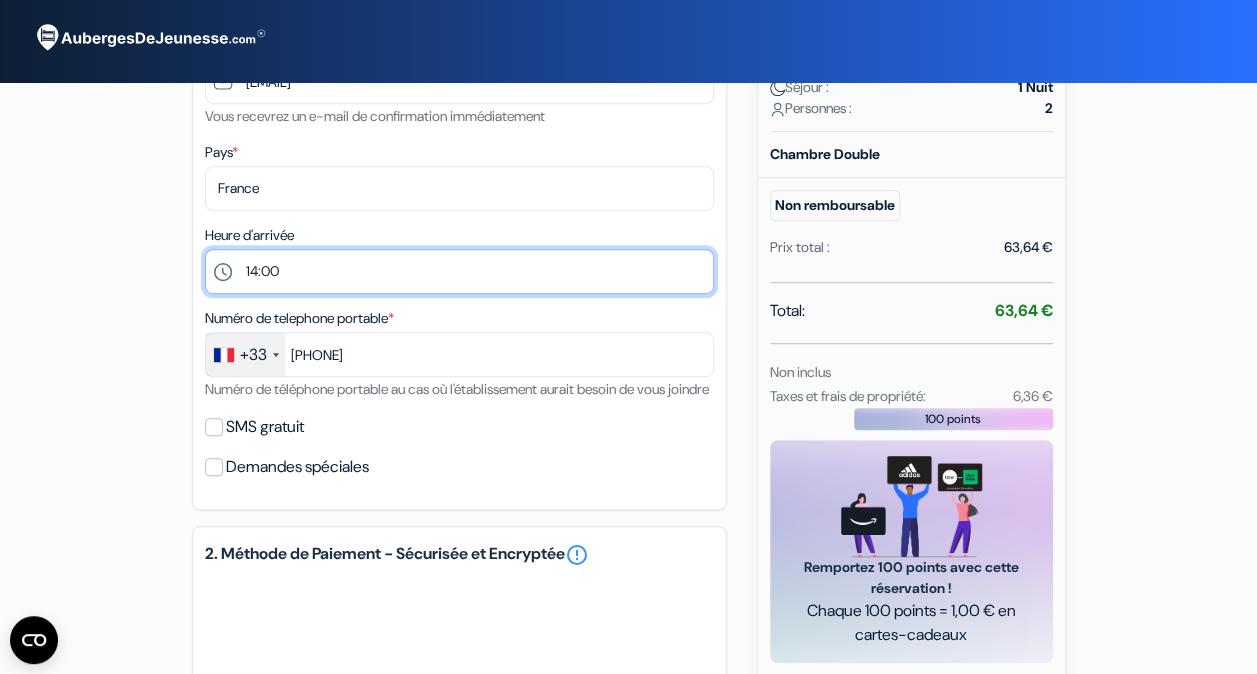 click on "Sélectionner
13:00
14:00
15:00
16:00
17:00
18:00
19:00
20:00
21:00
22:00
23:00" at bounding box center (459, 271) 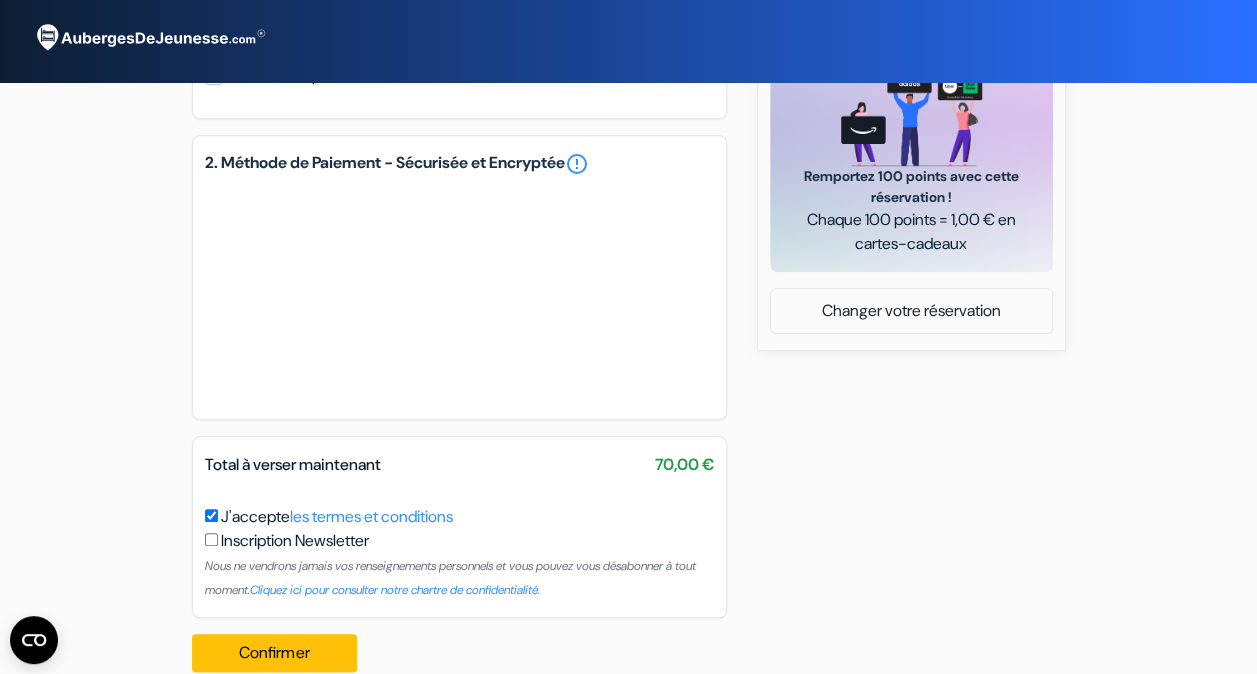 scroll, scrollTop: 828, scrollLeft: 0, axis: vertical 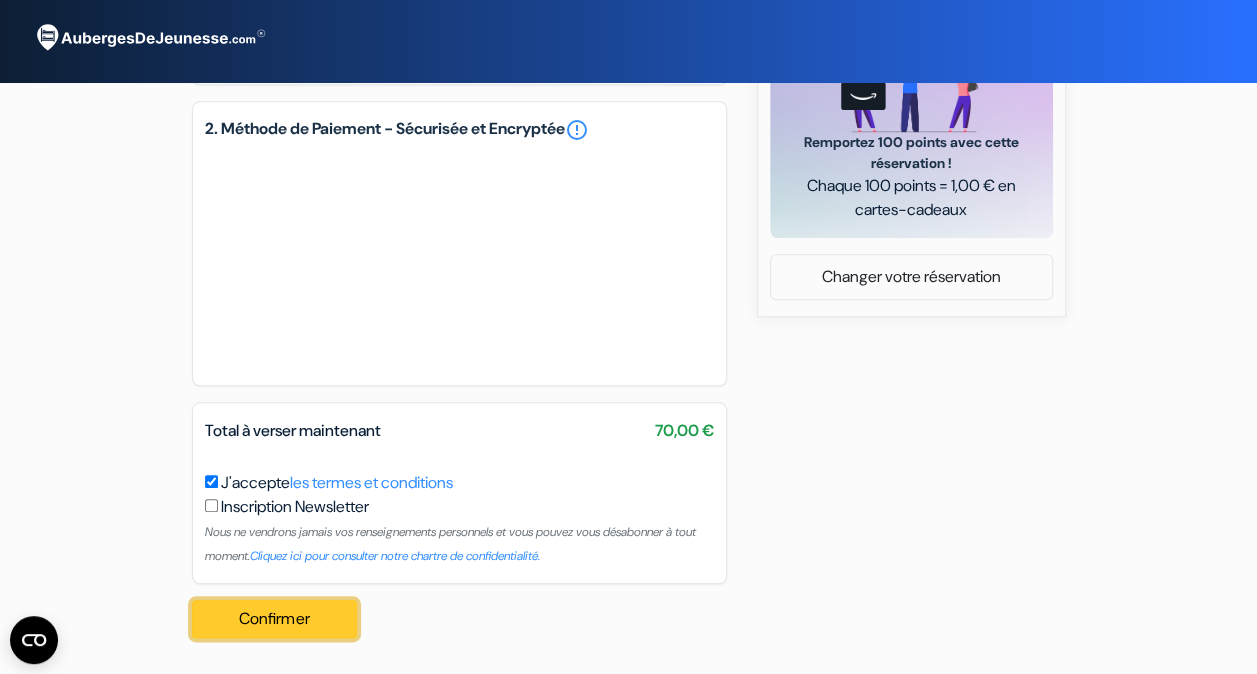click on "Confirmer
Loading..." at bounding box center (275, 619) 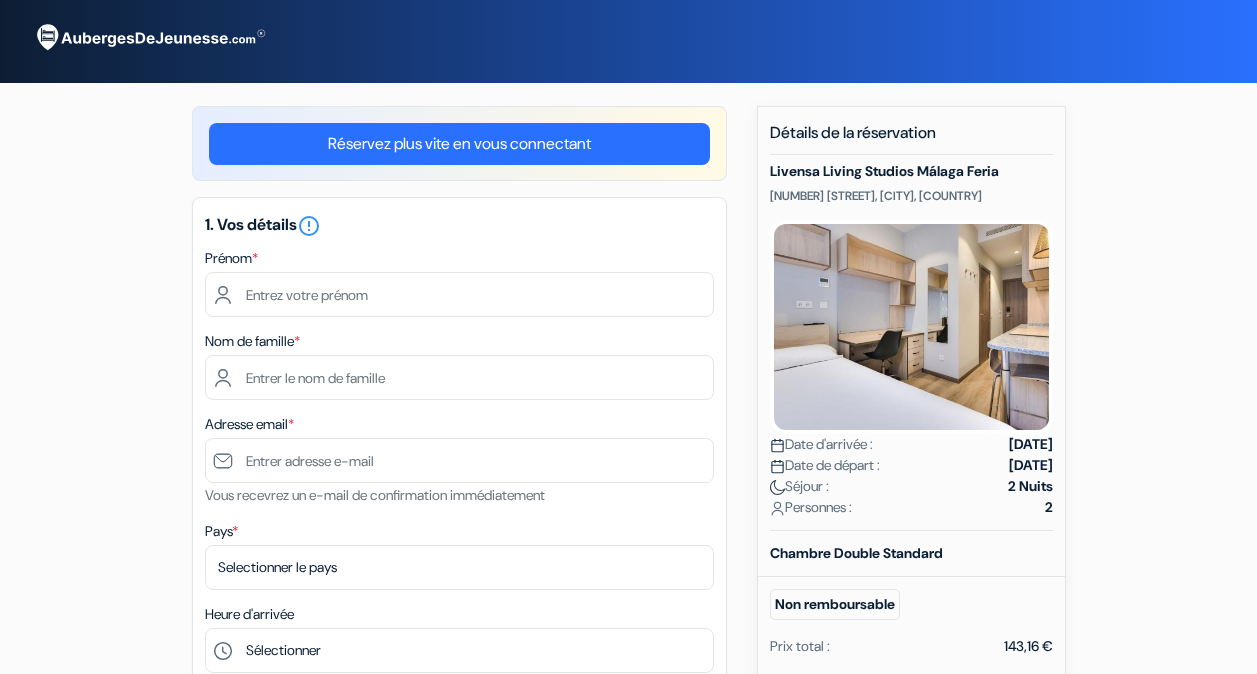 scroll, scrollTop: 0, scrollLeft: 0, axis: both 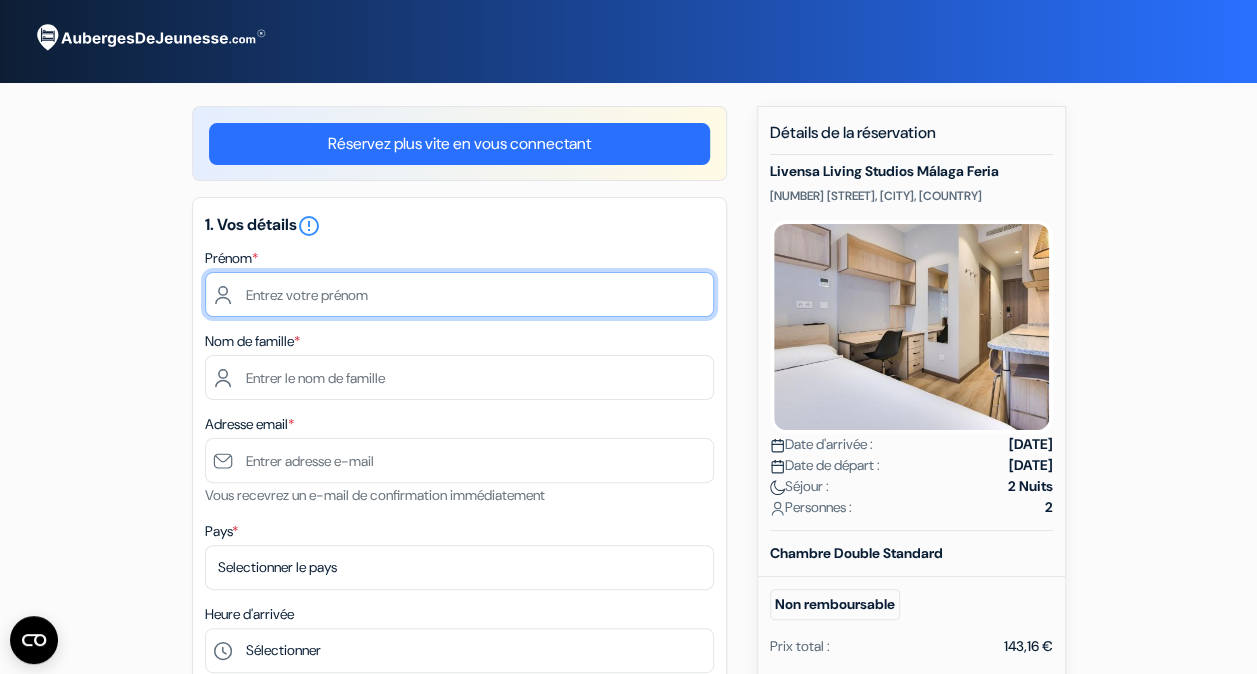 click at bounding box center (459, 294) 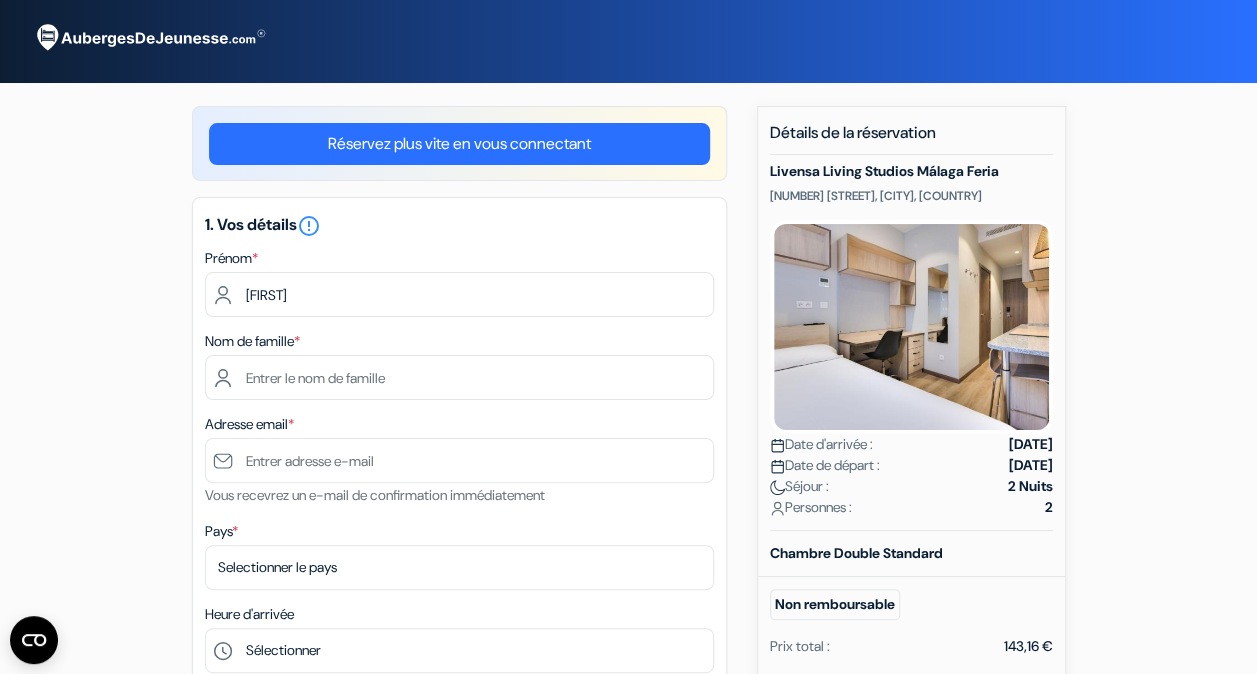 type on "Lechevallier" 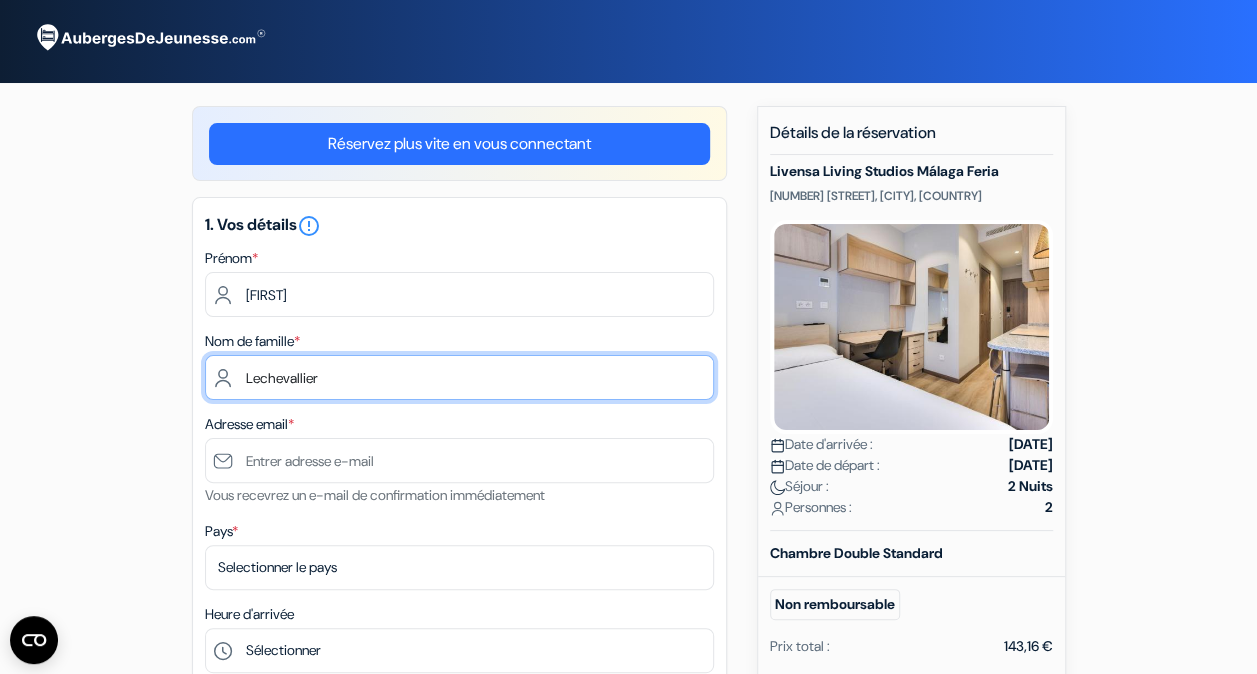 type on "clementlechevallier14@example.com" 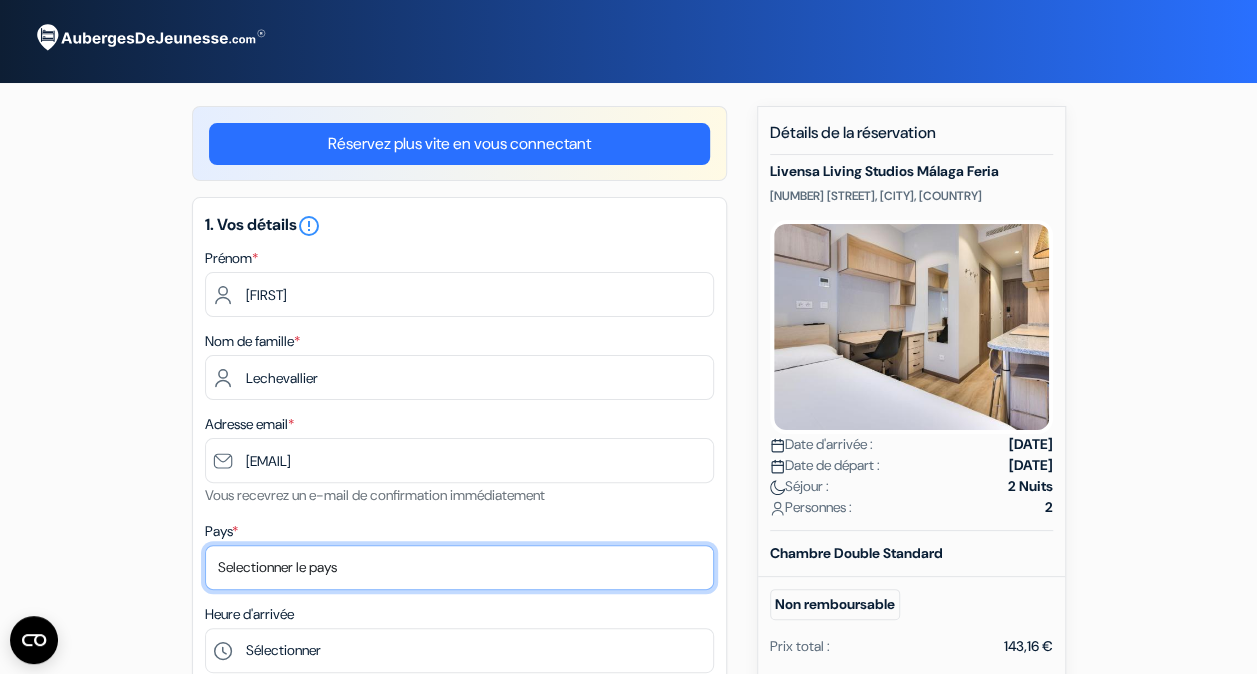 select on "fr" 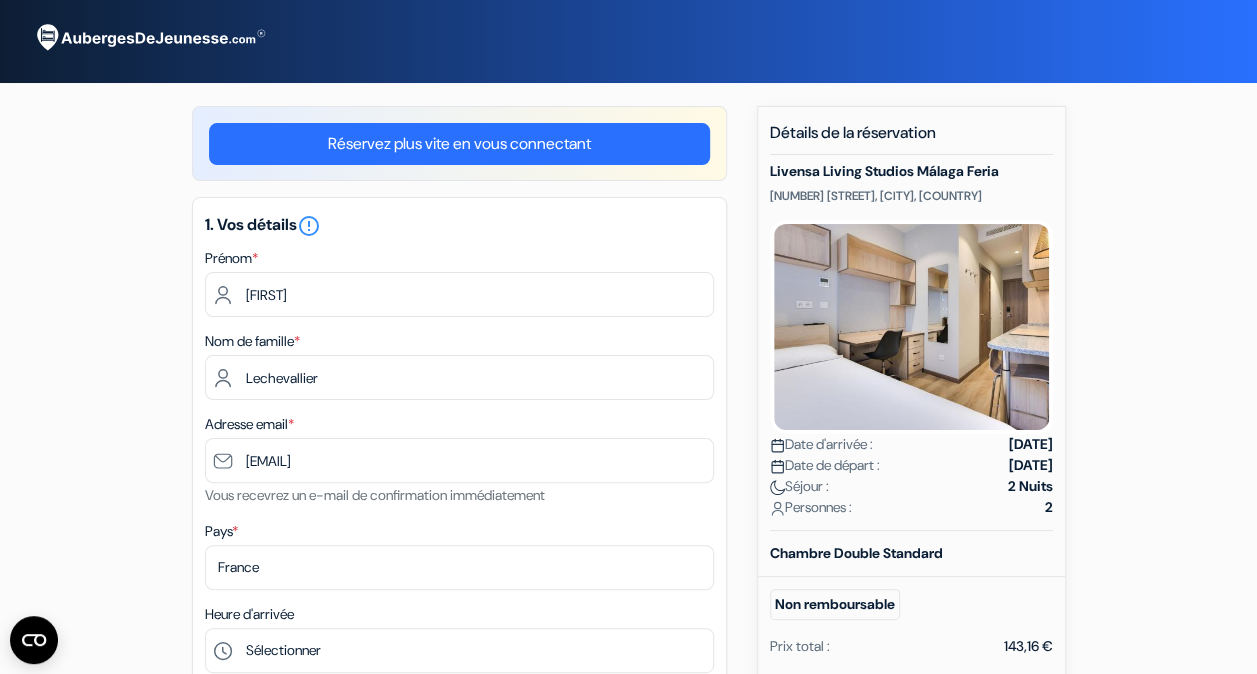 type on "[PHONE]" 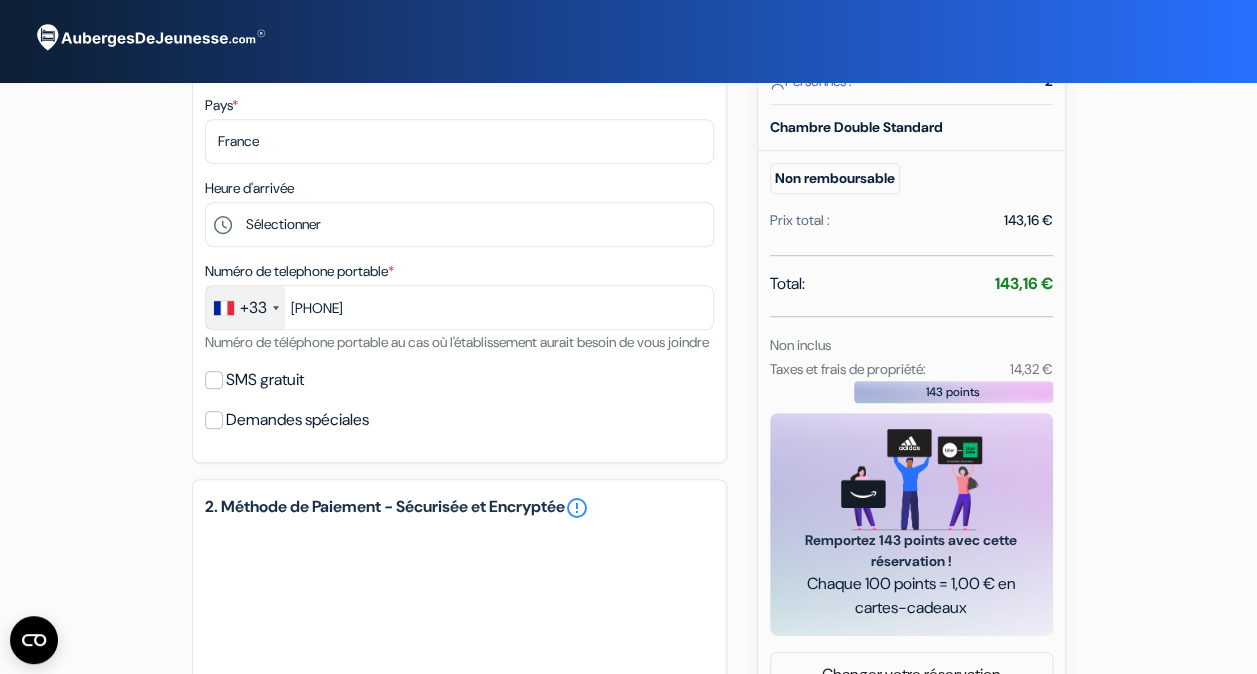 scroll, scrollTop: 428, scrollLeft: 0, axis: vertical 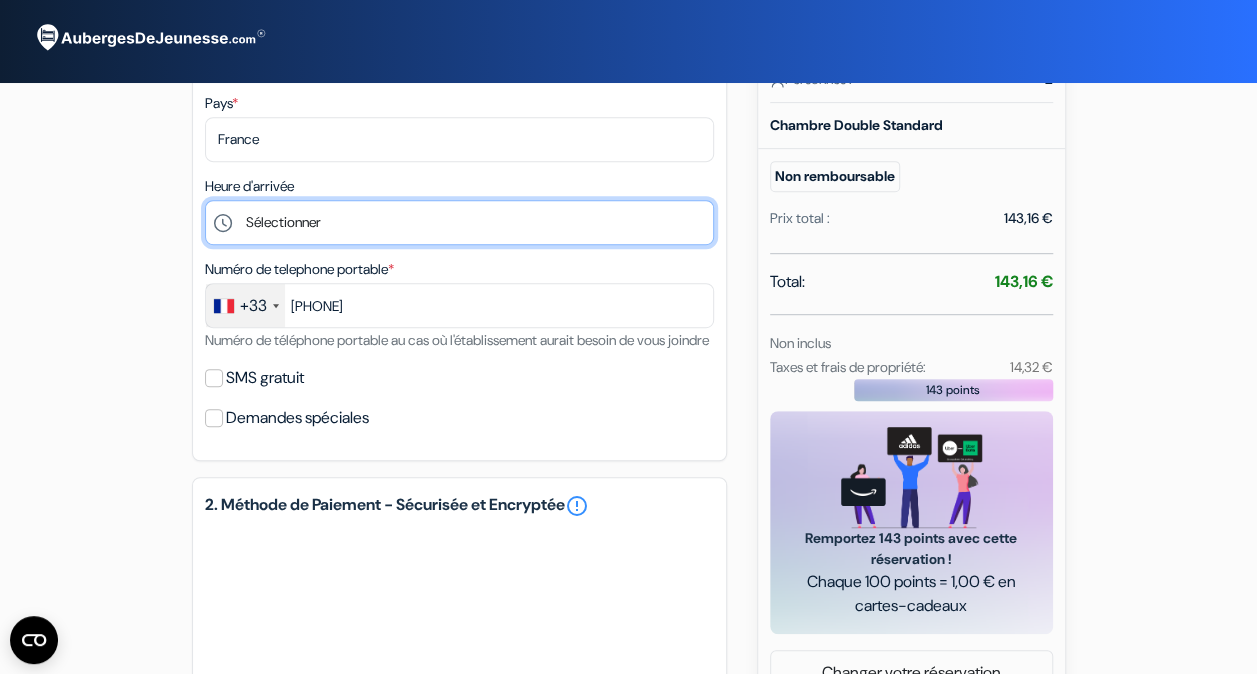click on "Sélectionner
15:00
16:00
17:00
18:00
19:00
20:00
21:00
22:00
23:00" at bounding box center [459, 222] 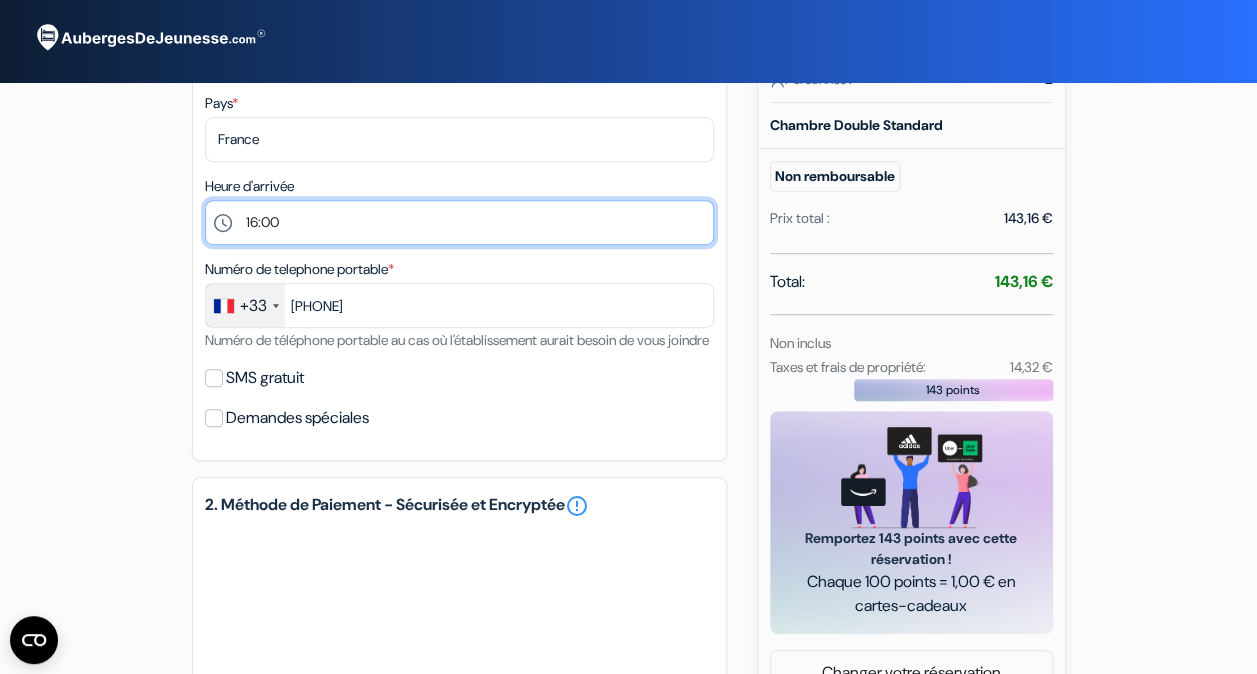 click on "Sélectionner
15:00
16:00
17:00
18:00
19:00
20:00
21:00
22:00
23:00" at bounding box center [459, 222] 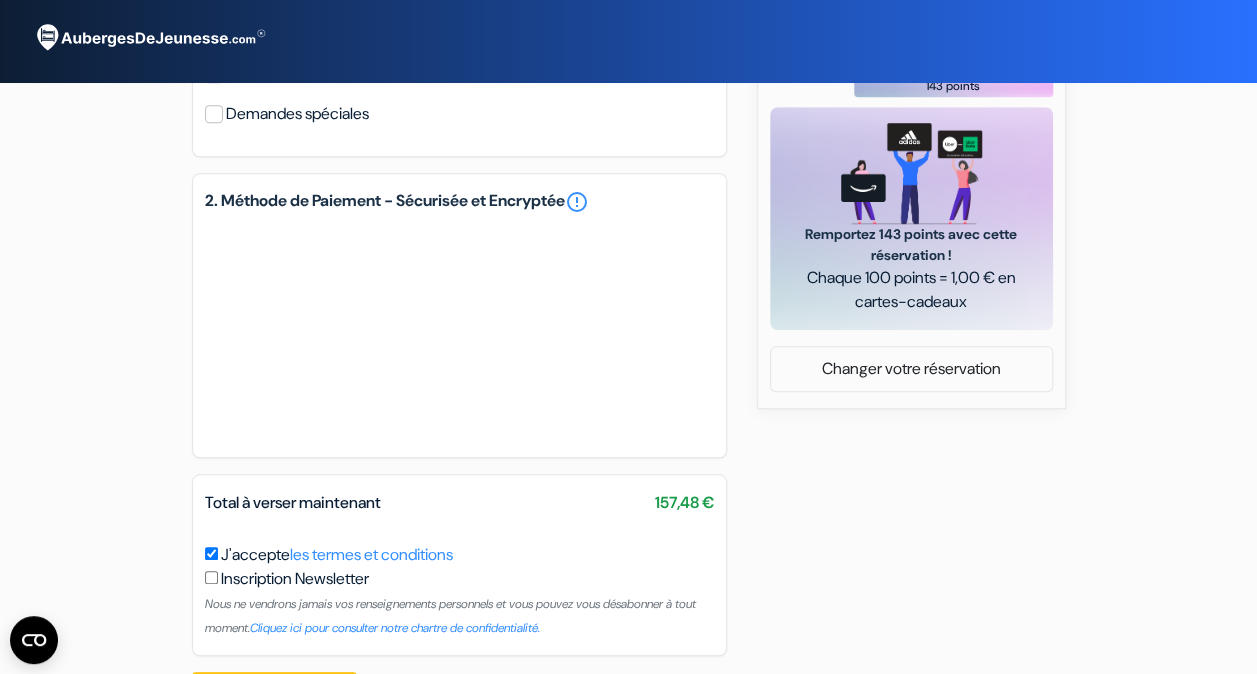 scroll, scrollTop: 828, scrollLeft: 0, axis: vertical 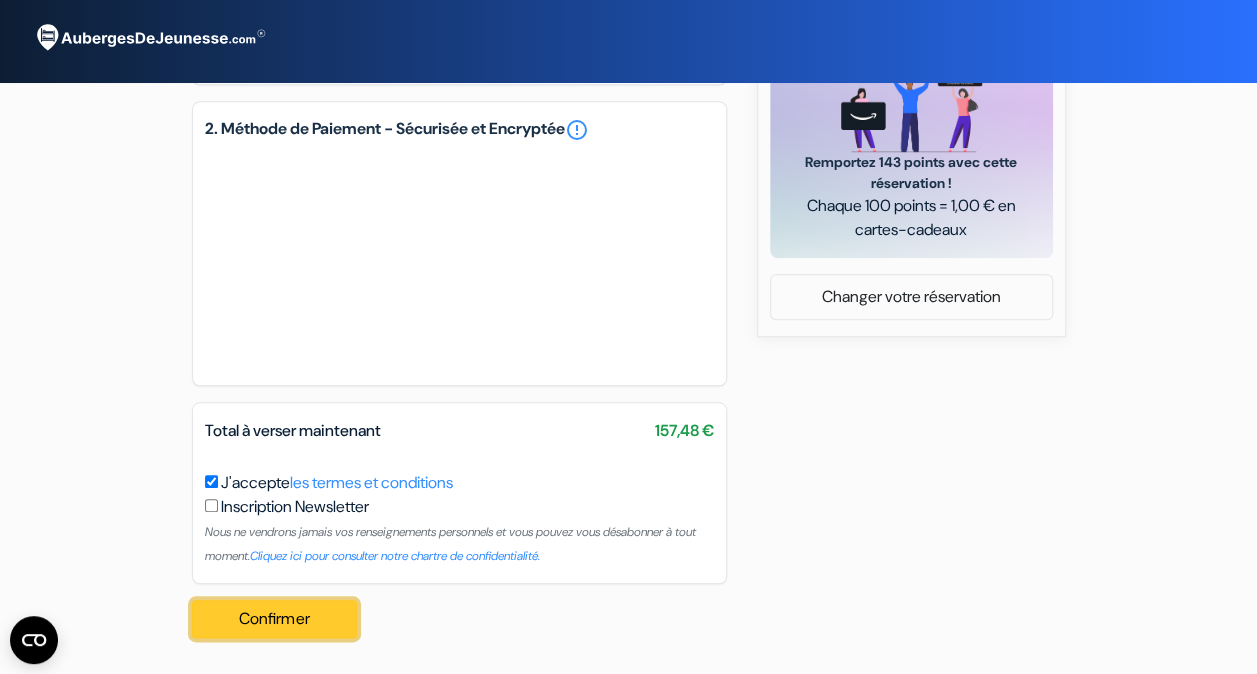 click on "Confirmer
Loading..." at bounding box center [275, 619] 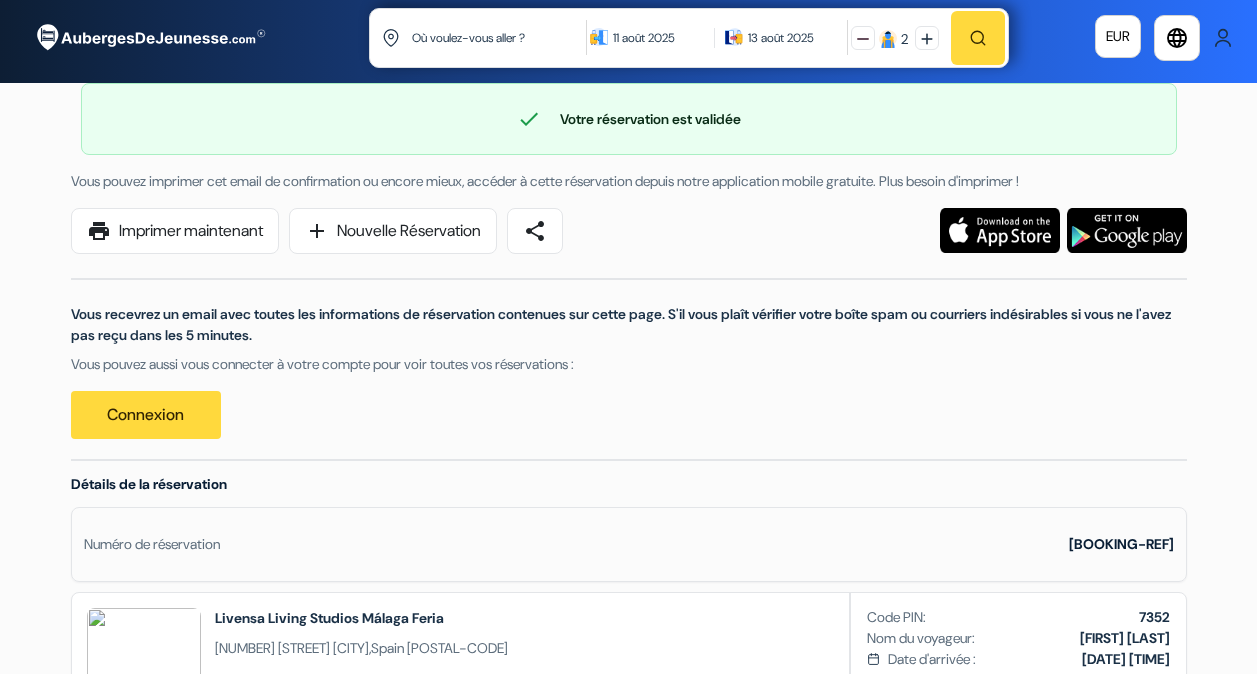 scroll, scrollTop: 0, scrollLeft: 0, axis: both 